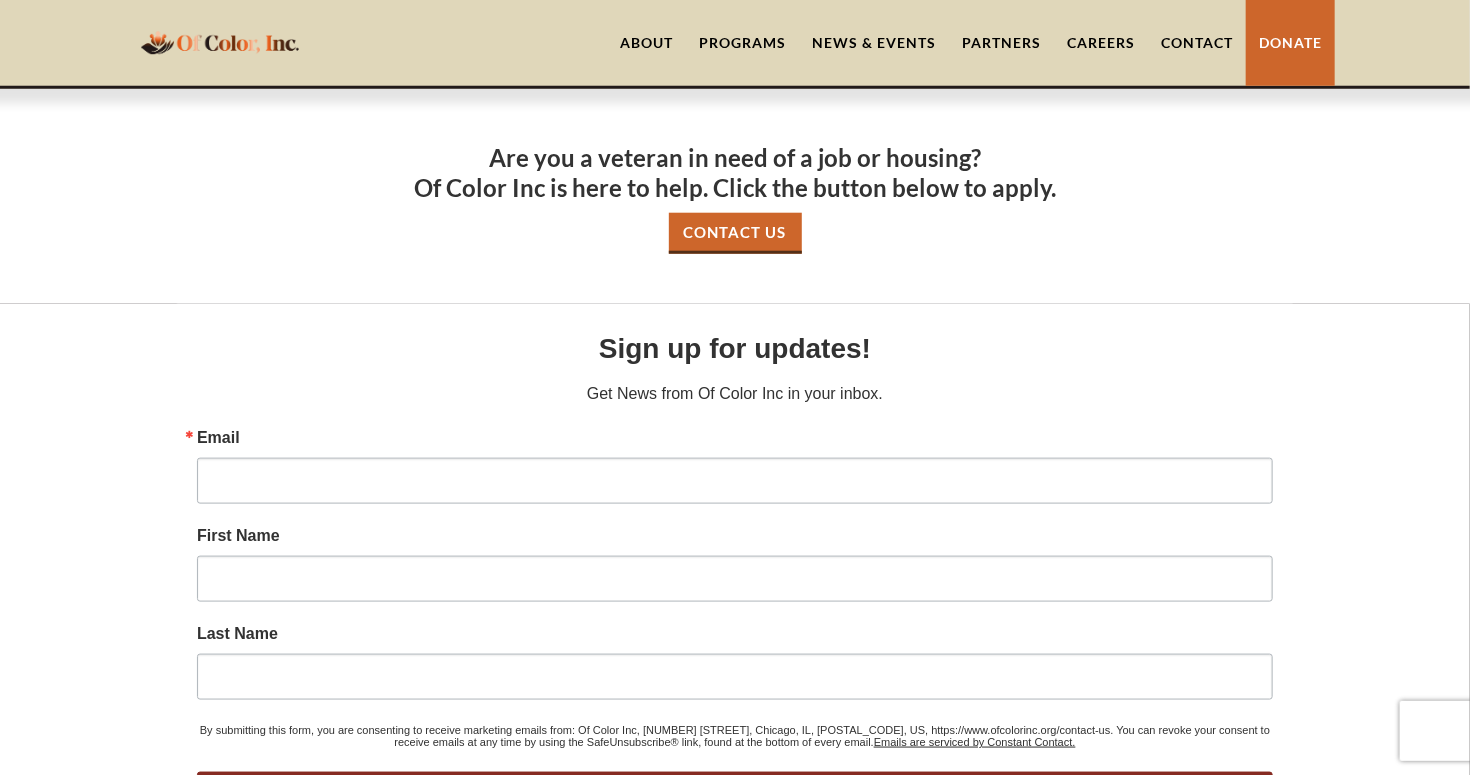 scroll, scrollTop: 900, scrollLeft: 0, axis: vertical 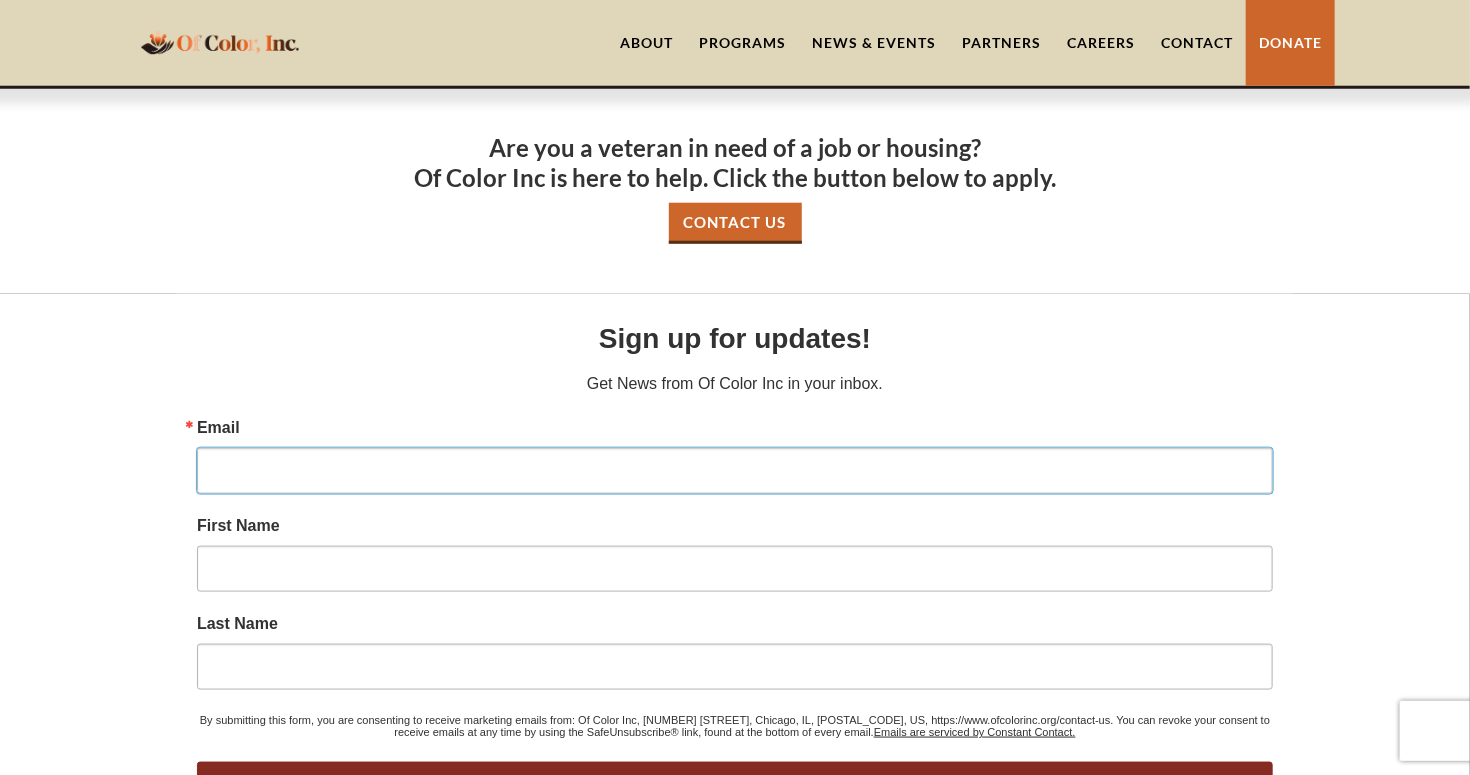 click on "Email" at bounding box center (735, 471) 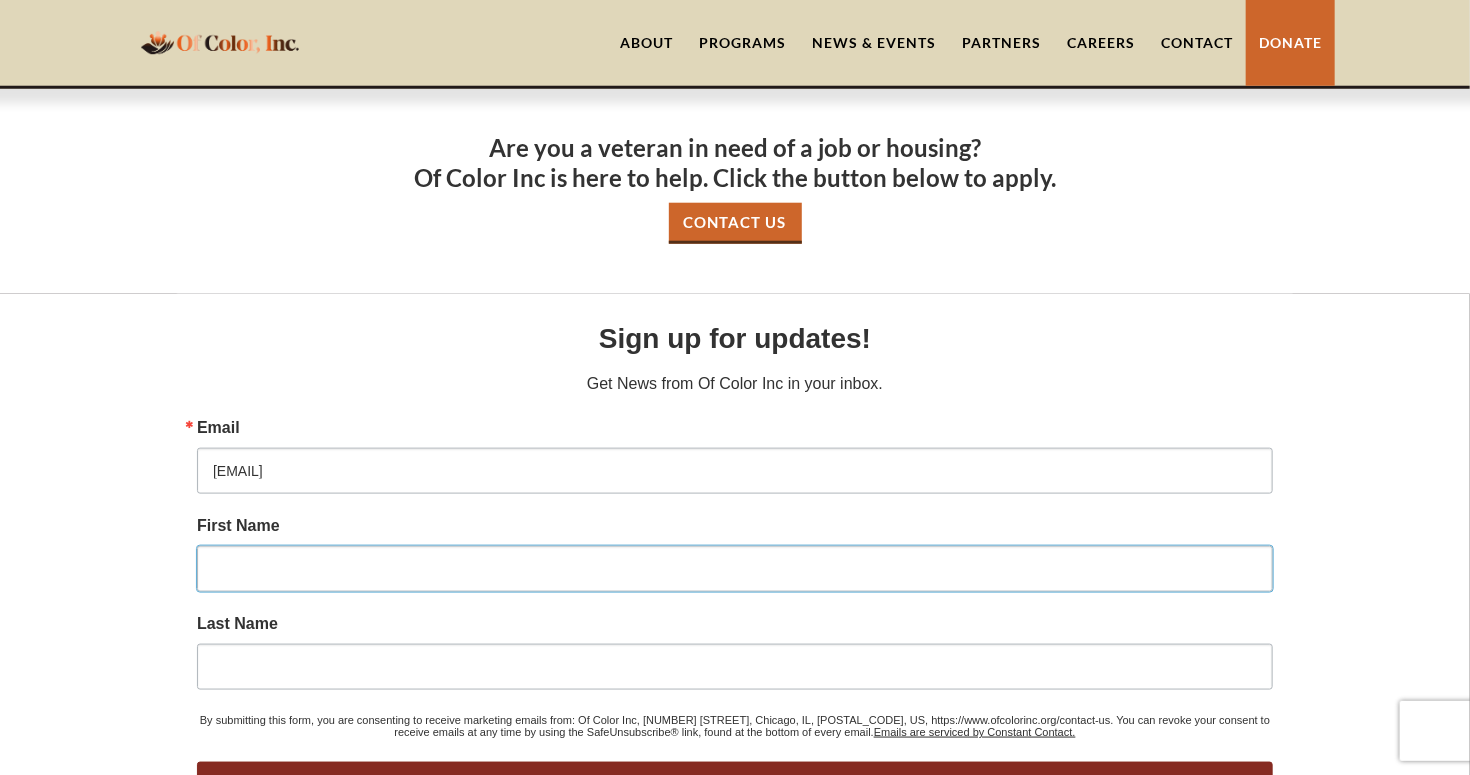 type on "Julia" 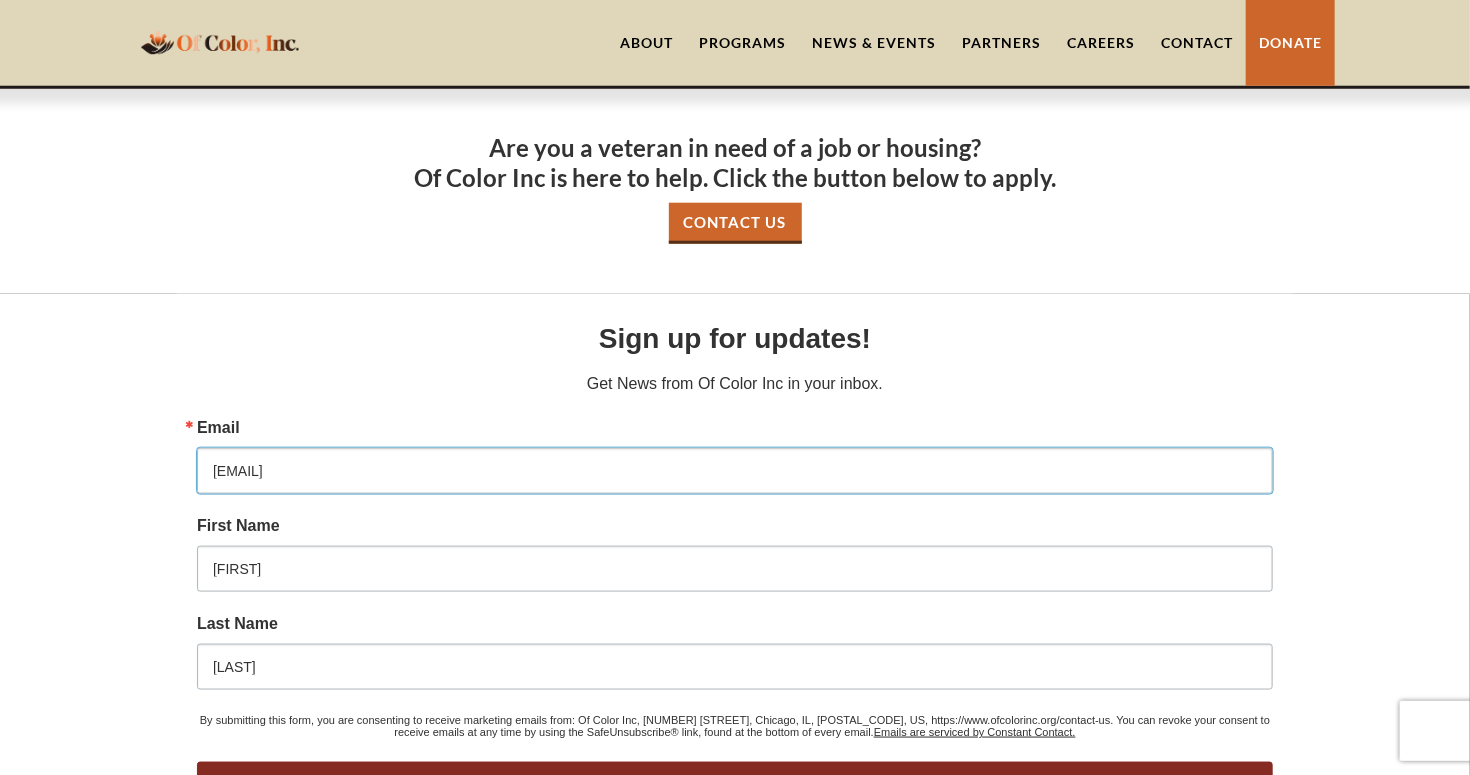 scroll, scrollTop: 1092, scrollLeft: 0, axis: vertical 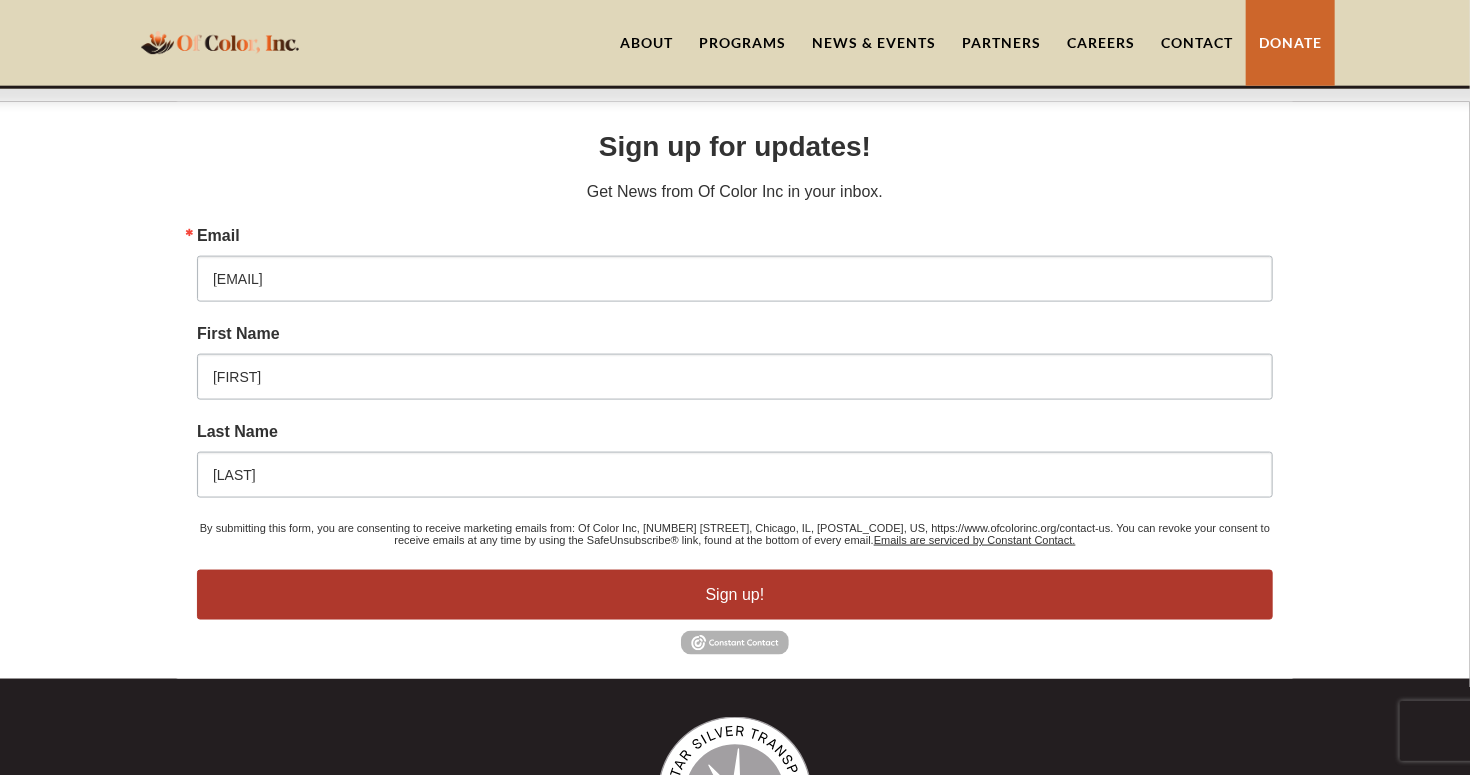 click on "Sign up!" at bounding box center (735, 595) 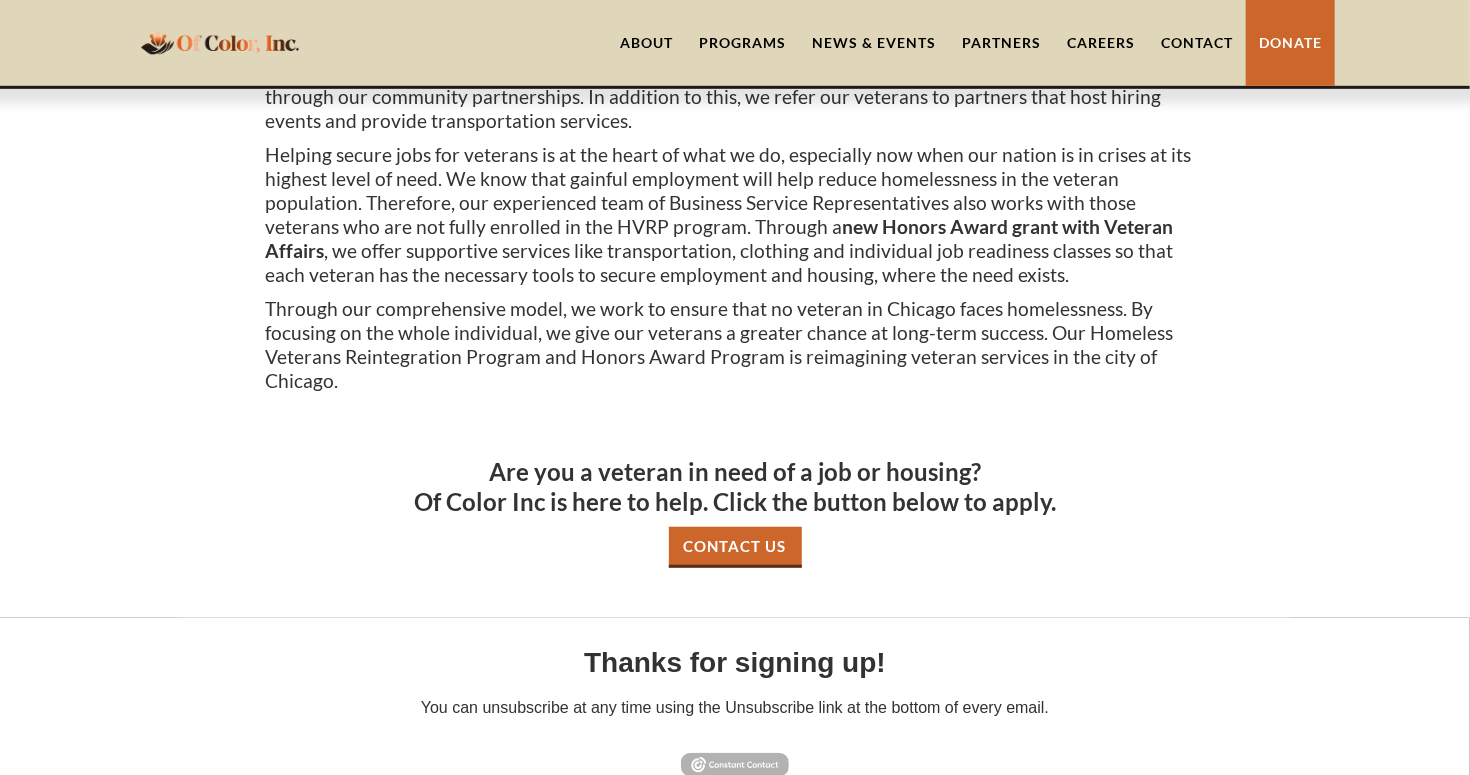 scroll, scrollTop: 0, scrollLeft: 0, axis: both 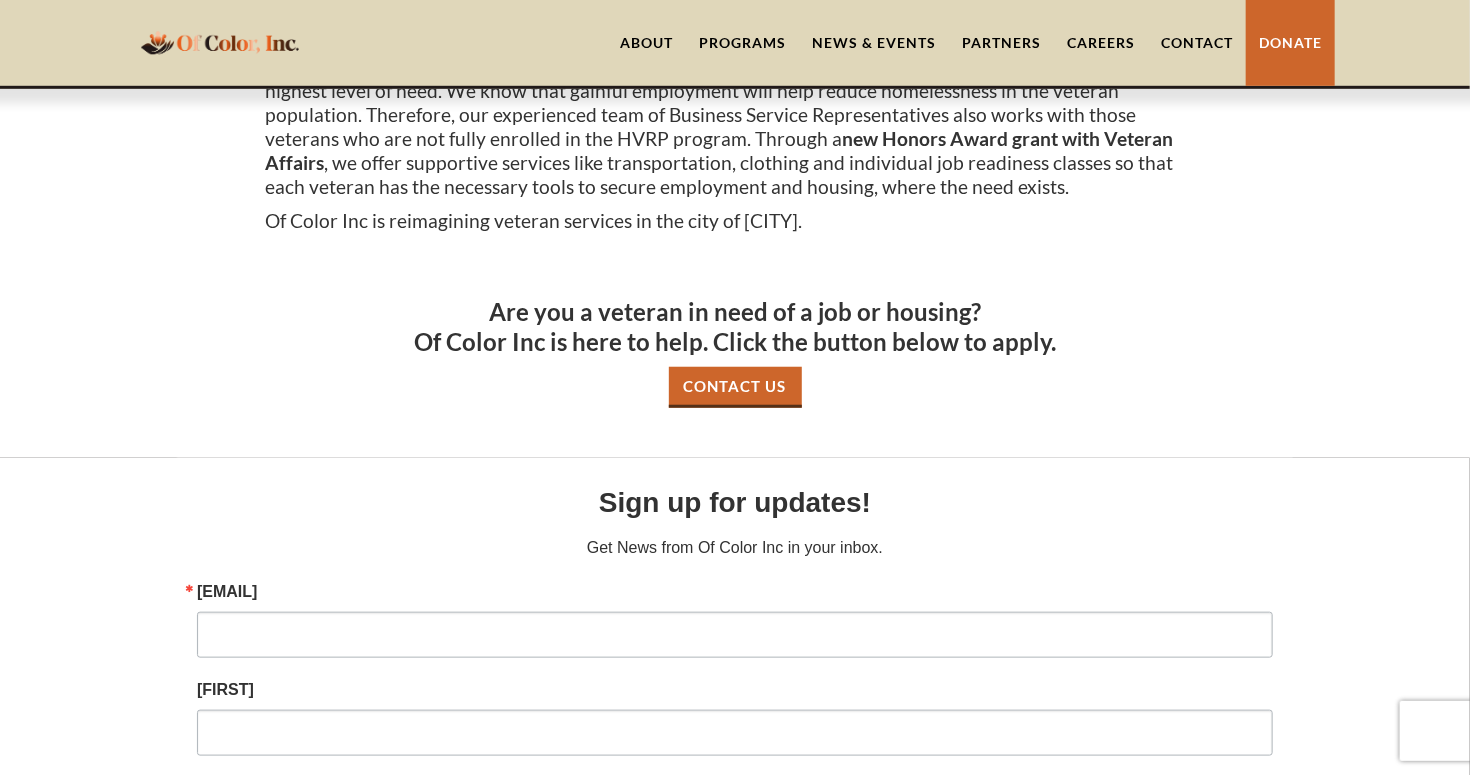 click on "Contact Us" at bounding box center (735, 387) 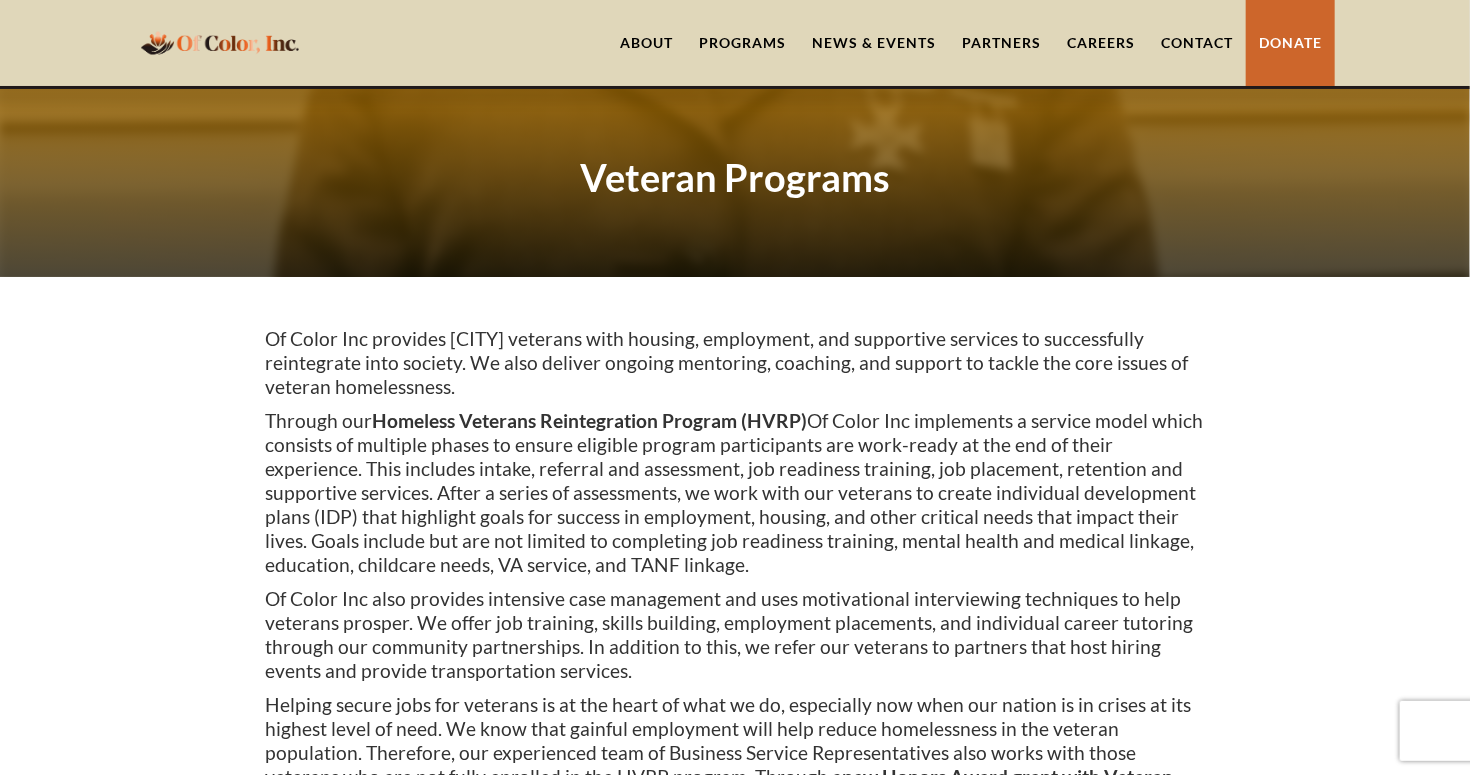 scroll, scrollTop: 0, scrollLeft: 0, axis: both 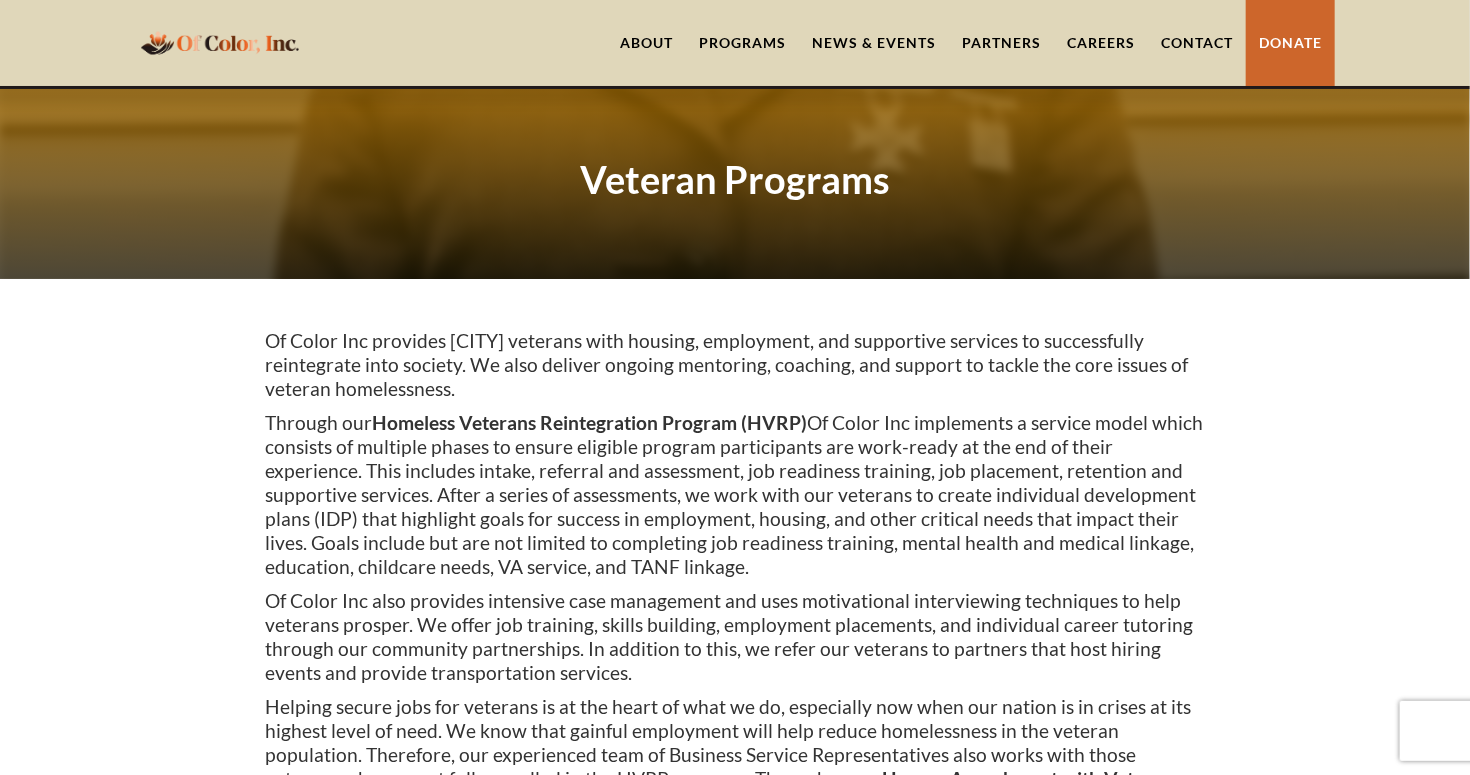 click on "Programs" at bounding box center [742, 43] 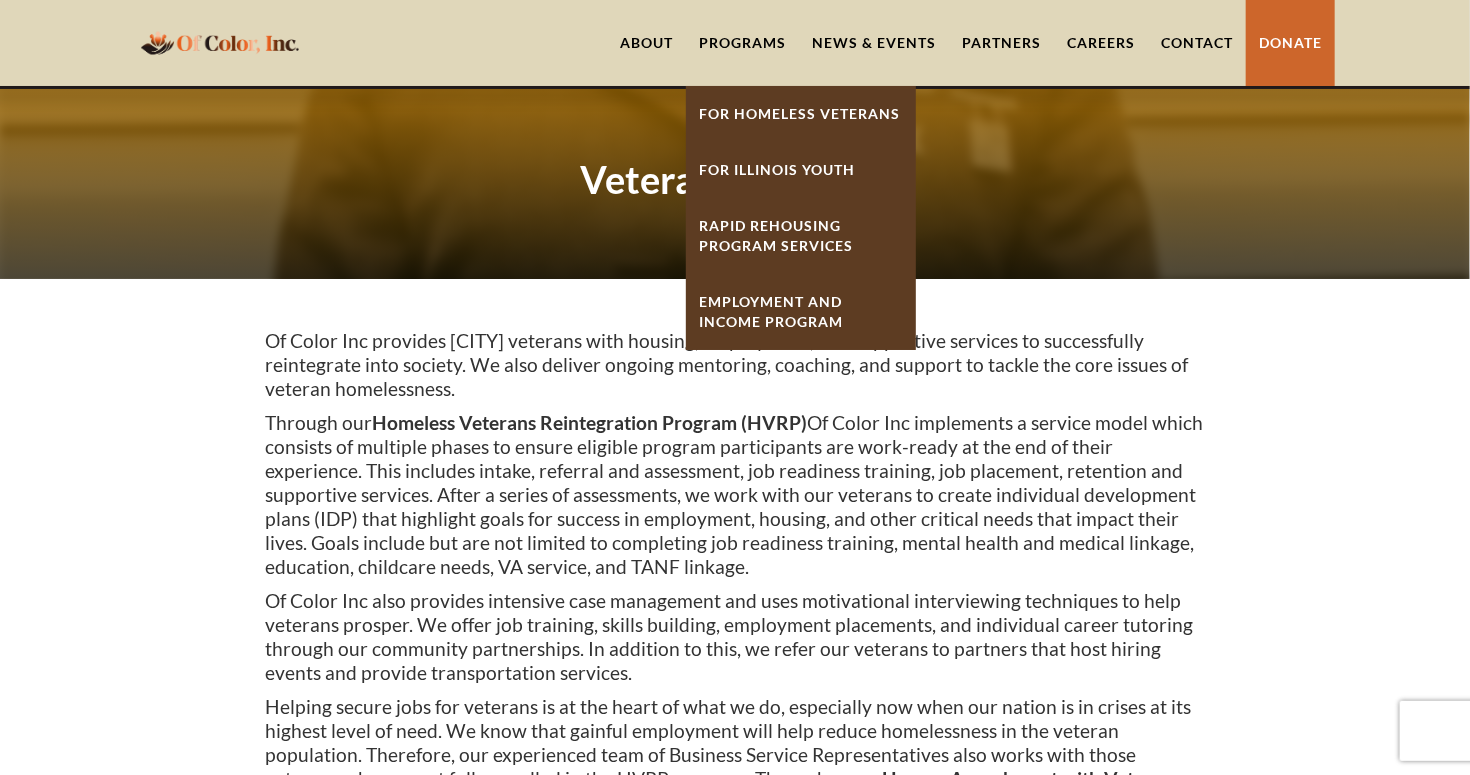 click on "Contact" at bounding box center (1197, 43) 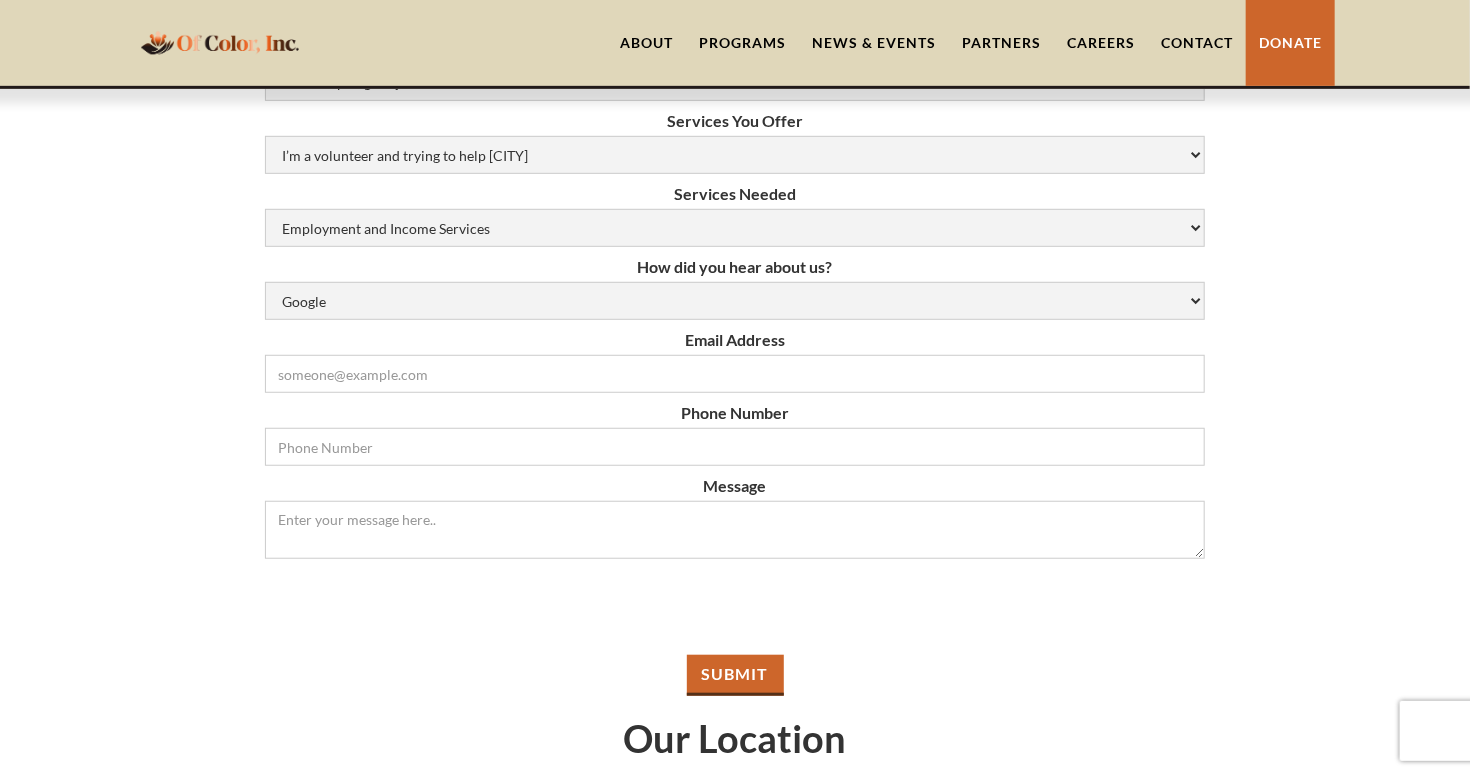 scroll, scrollTop: 484, scrollLeft: 0, axis: vertical 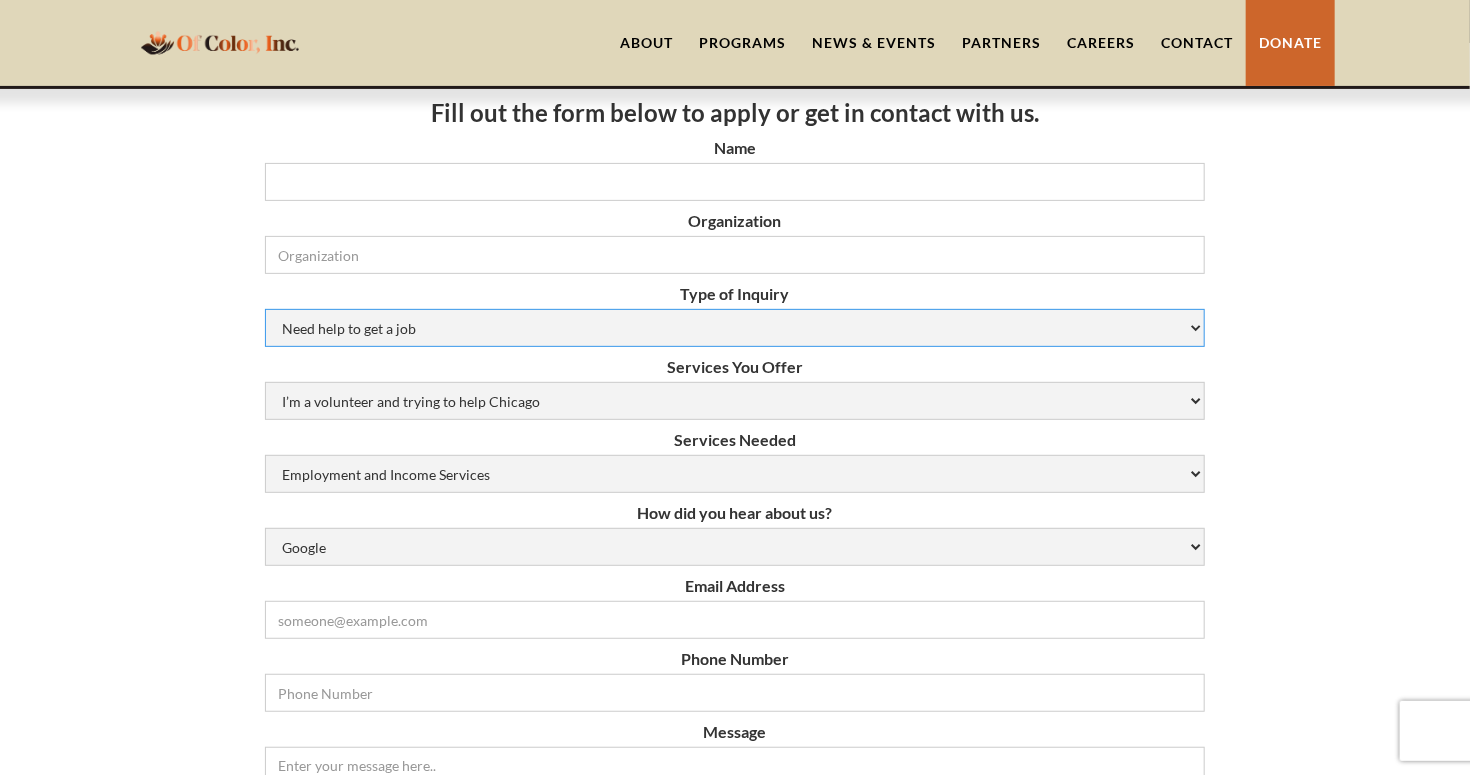 click on "Need help to get a job Volunteer or Donation Partnership Other" at bounding box center (735, 328) 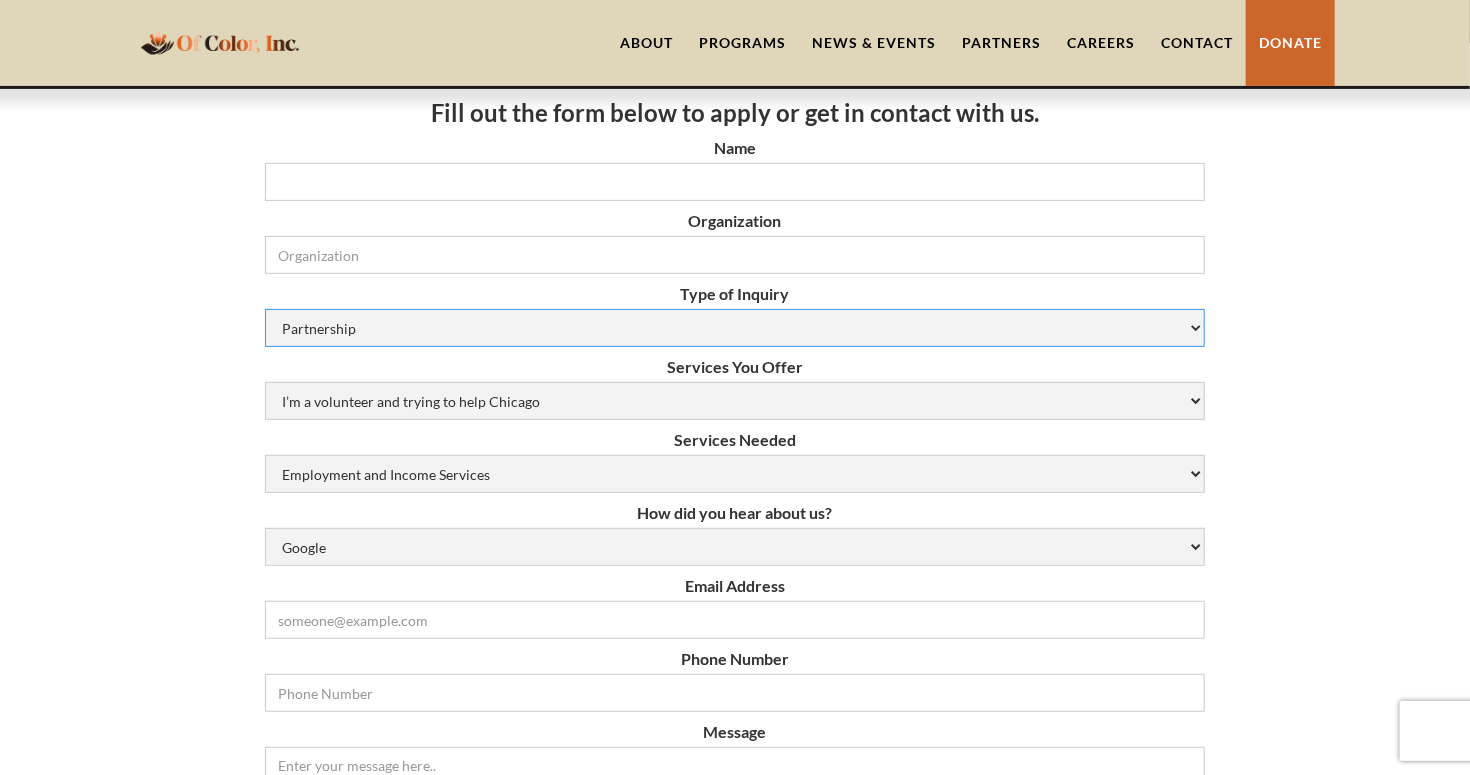 click on "Need help to get a job Volunteer or Donation Partnership Other" at bounding box center [735, 328] 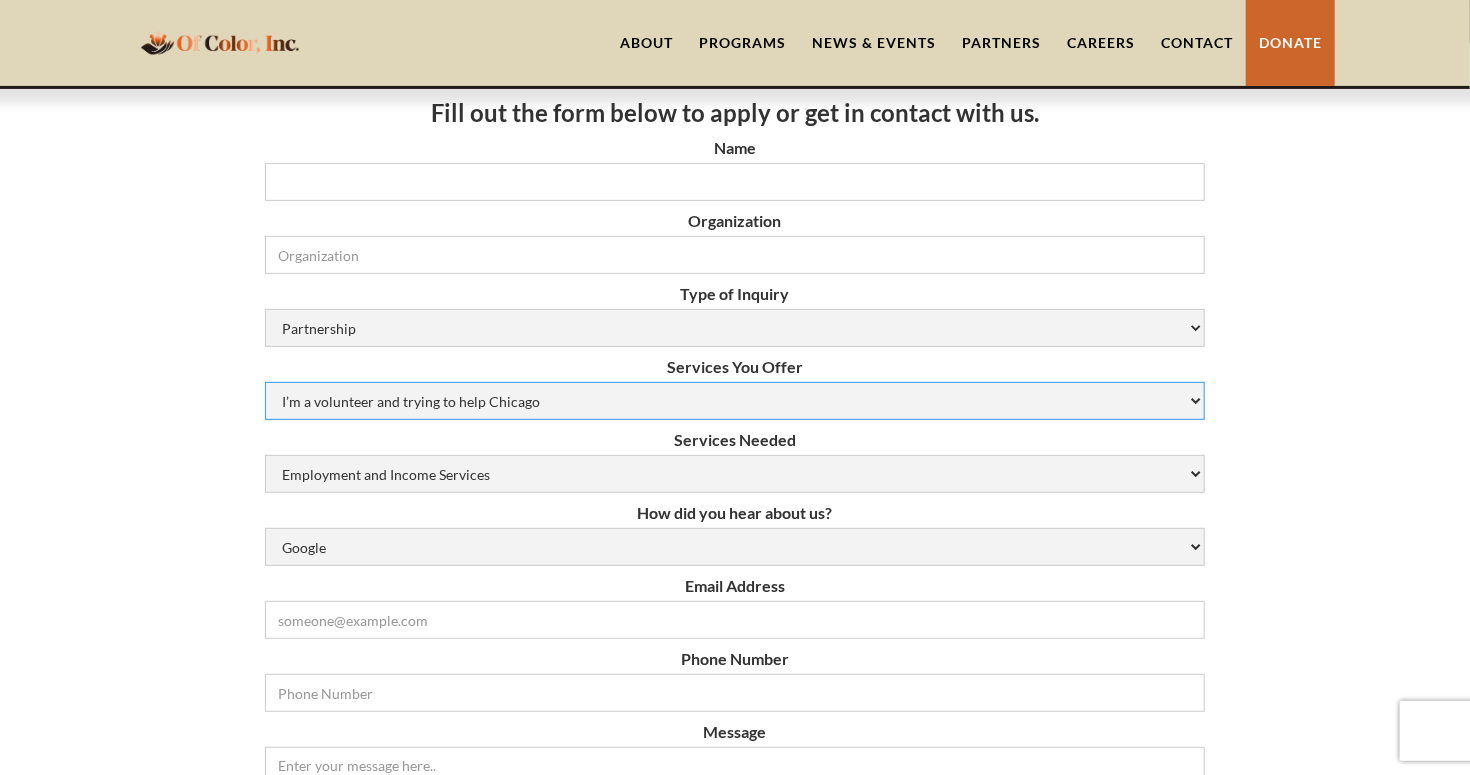 click on "I’m a volunteer and trying to help Chicago Resume Help  Mock Interviewing Mentorship Job Opportunities Internship Opportunities N/A (Not Applicable)" at bounding box center (735, 401) 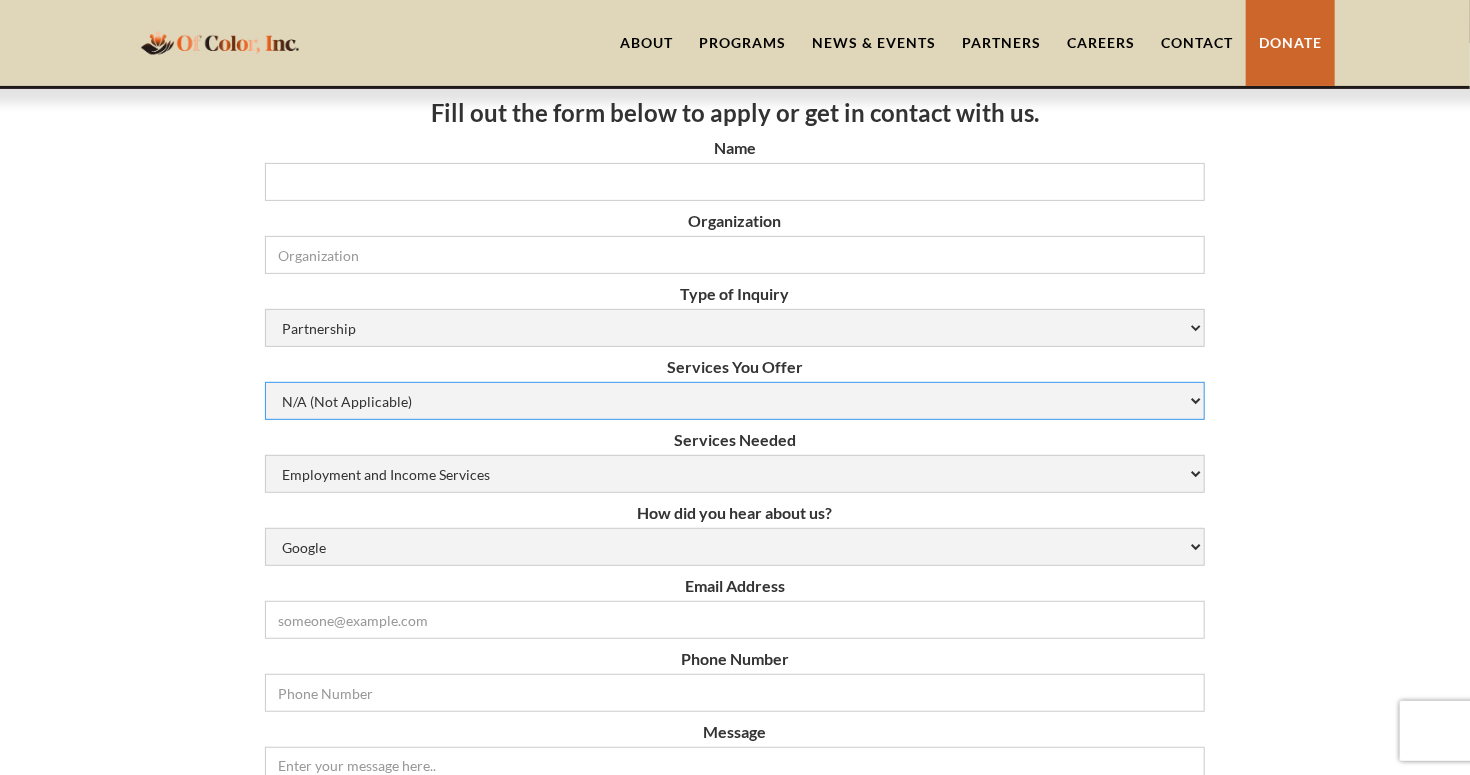 click on "I’m a volunteer and trying to help Chicago Resume Help  Mock Interviewing Mentorship Job Opportunities Internship Opportunities N/A (Not Applicable)" at bounding box center (735, 401) 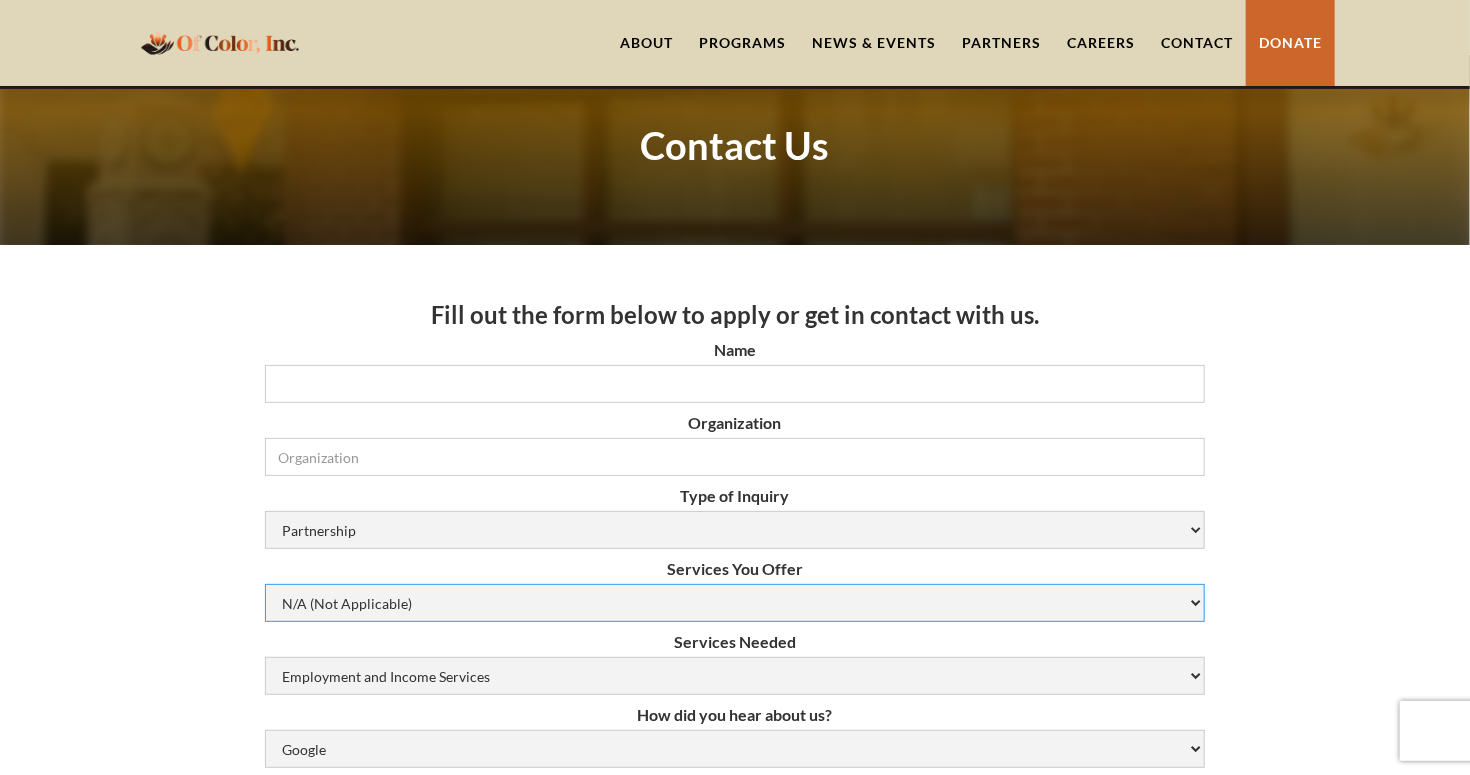 scroll, scrollTop: 32, scrollLeft: 0, axis: vertical 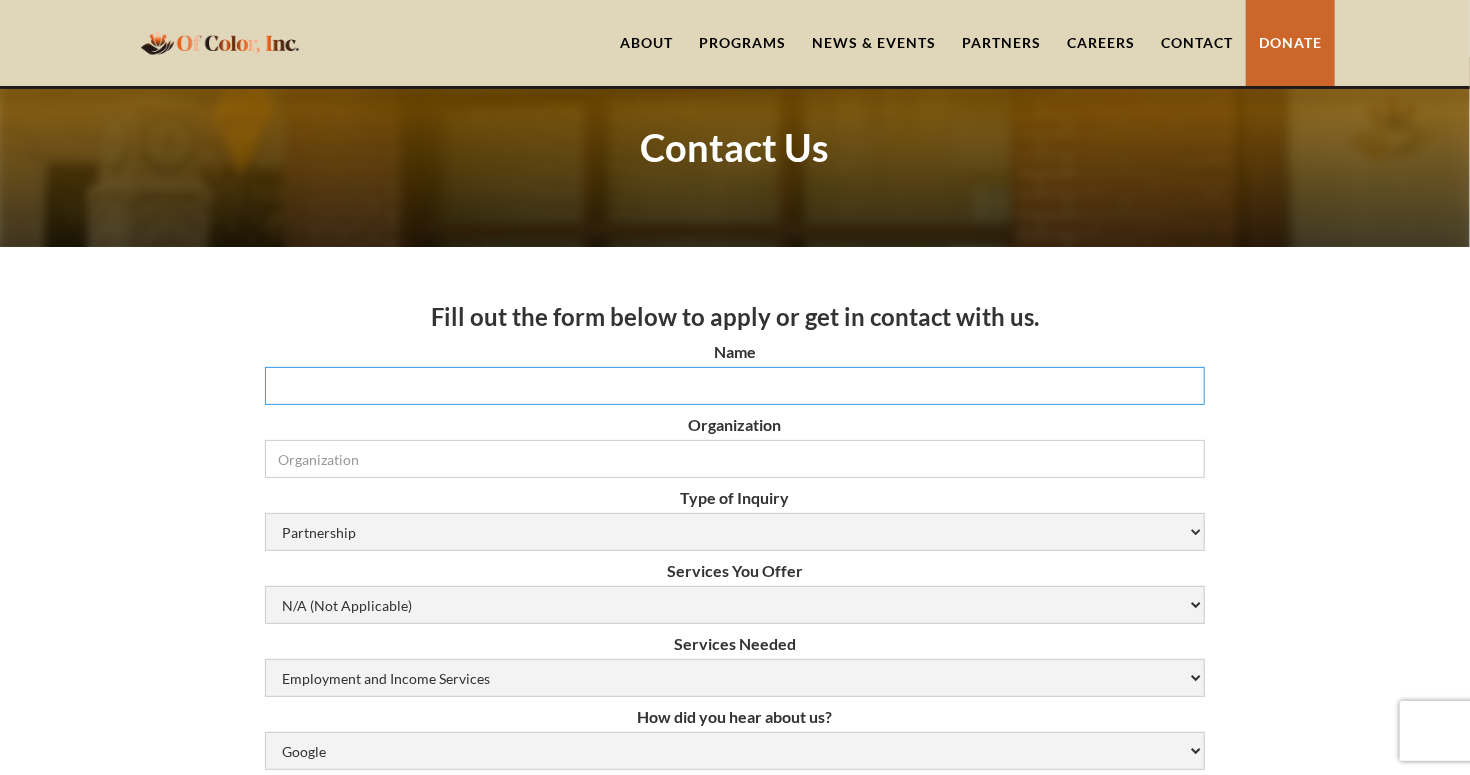 click on "Name" at bounding box center (735, 386) 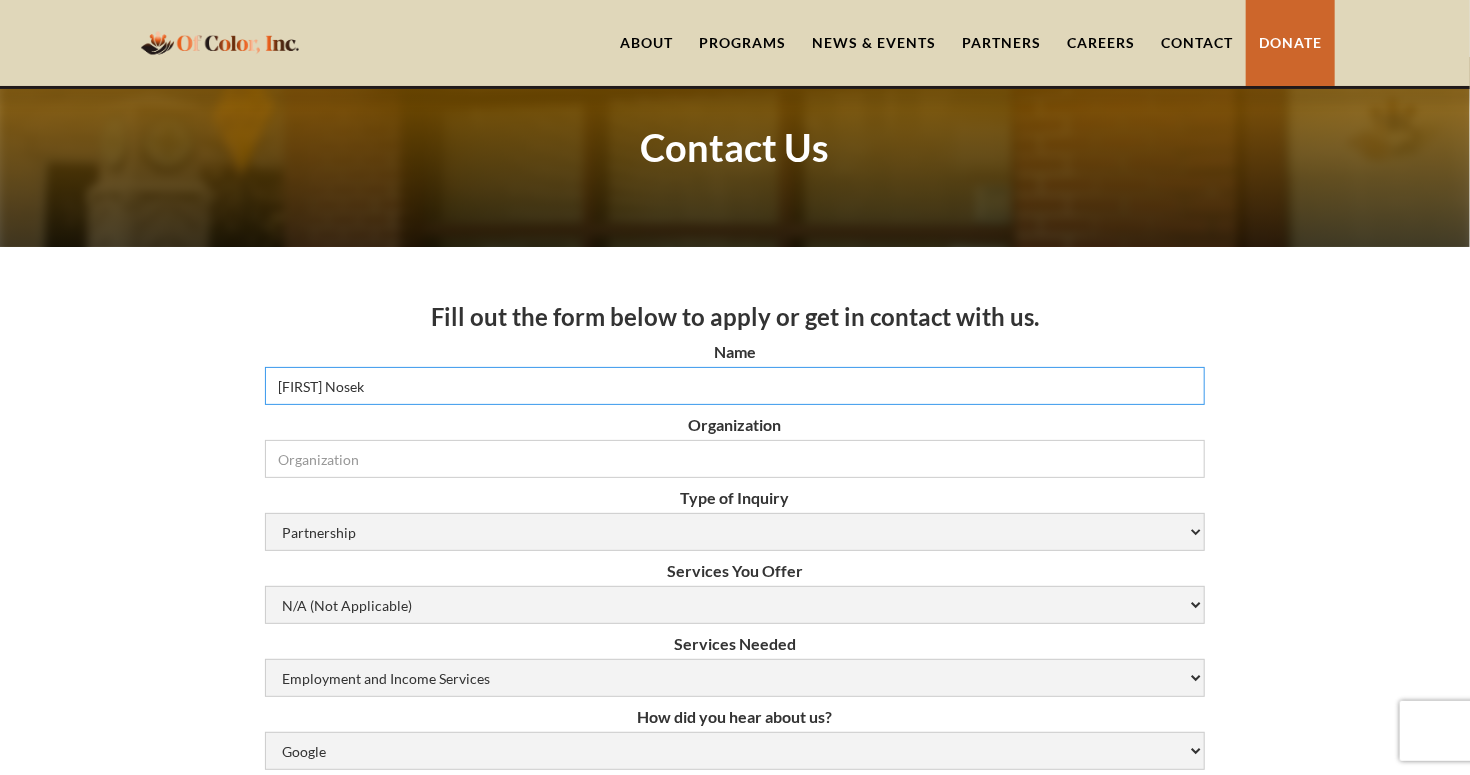 type on "Julia Nosek" 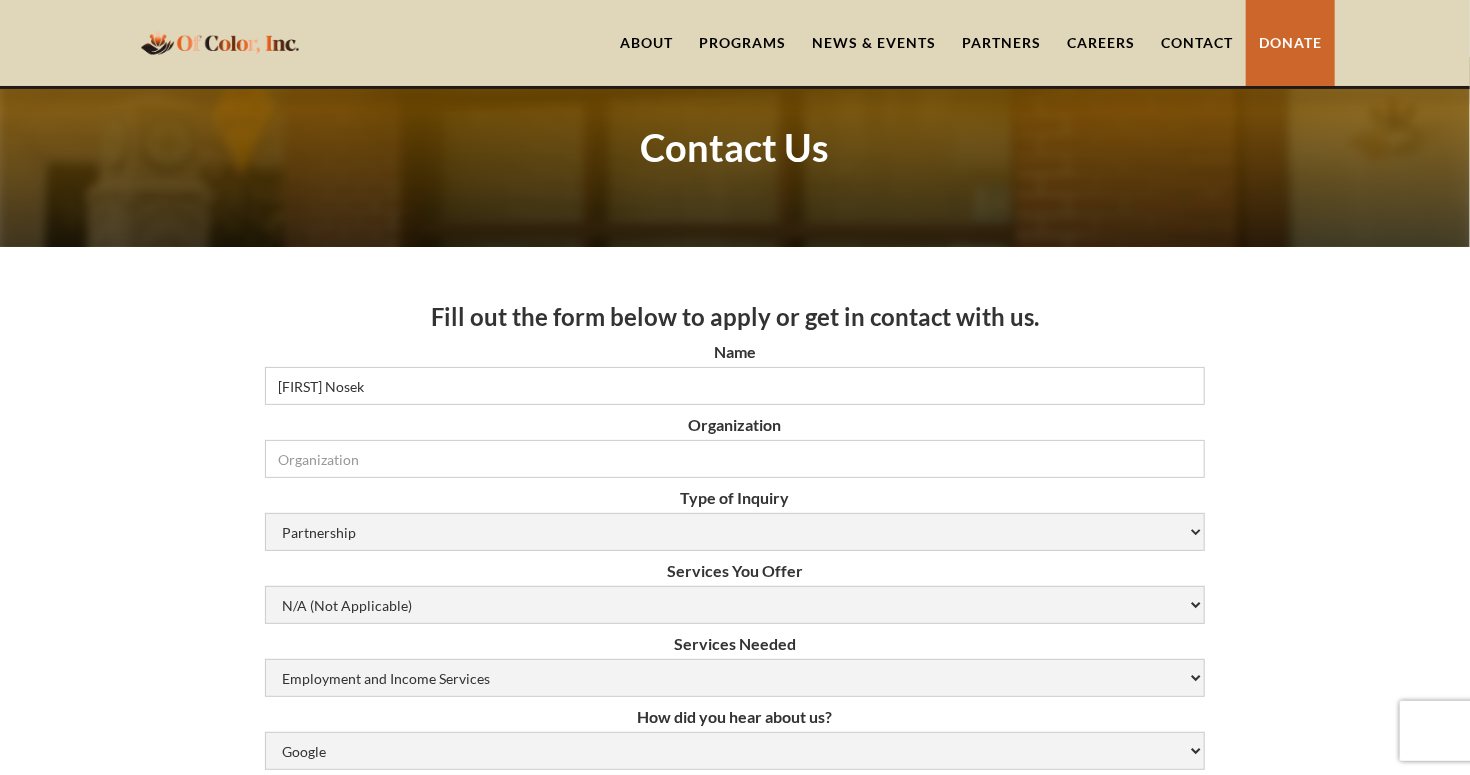 click on "Fill out the form below to apply or get in contact with us. Name Julia Nosek Organization Type of Inquiry Need help to get a job Volunteer or Donation Partnership Other Services You Offer I’m a volunteer and trying to help Chicago Resume Help  Mock Interviewing Mentorship Job Opportunities Internship Opportunities N/A (Not Applicable) Services Needed Employment and Income Services Flexible Housing Pool Services HUD Housing Services Rapid Rehousing Services Veteran Employment Services Youth Employment Services N/A (Not Applicable) How did you hear about us?  Google Social Media Word of Mouth Other Email Address Phone Number Message Submit Thank you! Your submission has been received! Oops! Something went wrong while submitting the form. Our Location 2033 W. 95th St. Chicago, IL 60643" at bounding box center [735, 989] 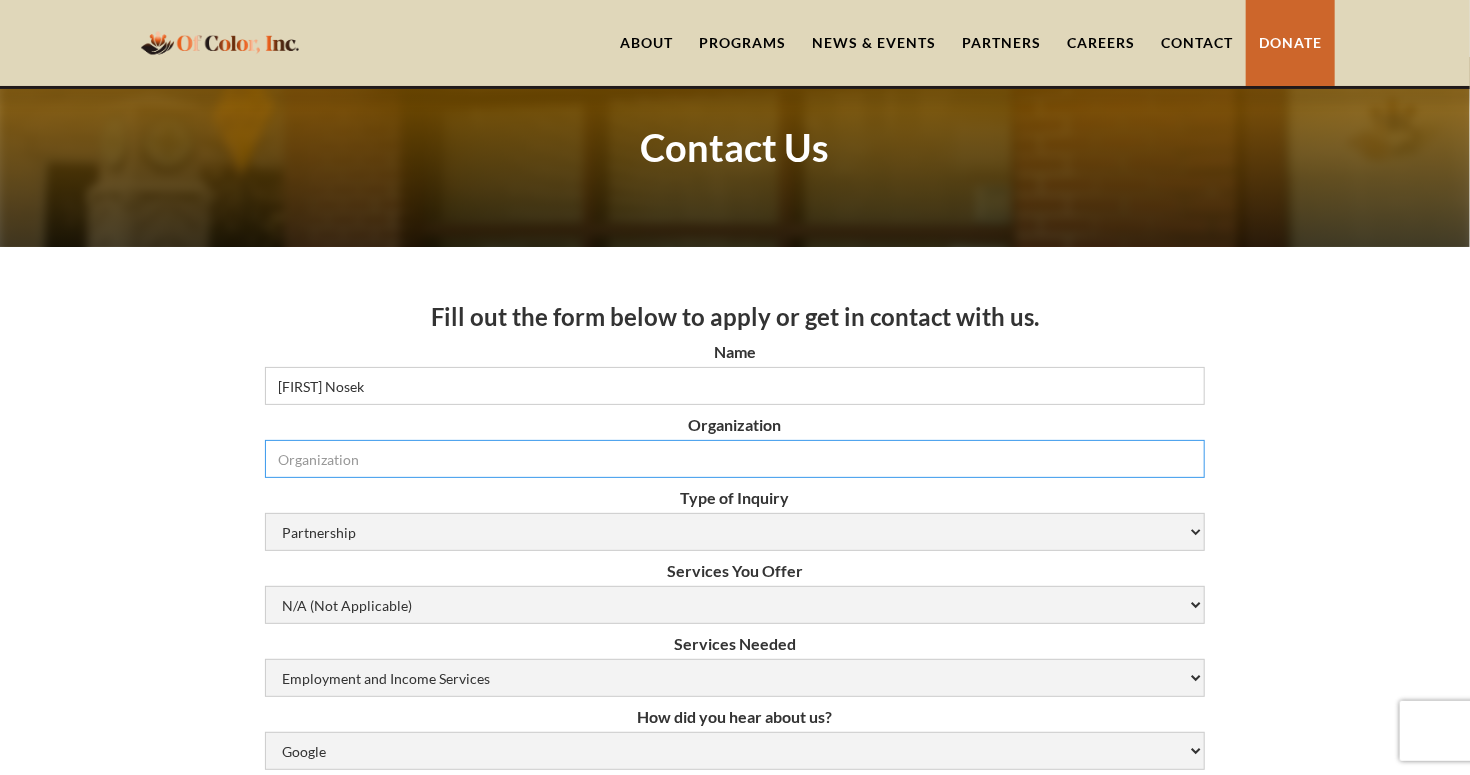 click on "Organization" at bounding box center (735, 459) 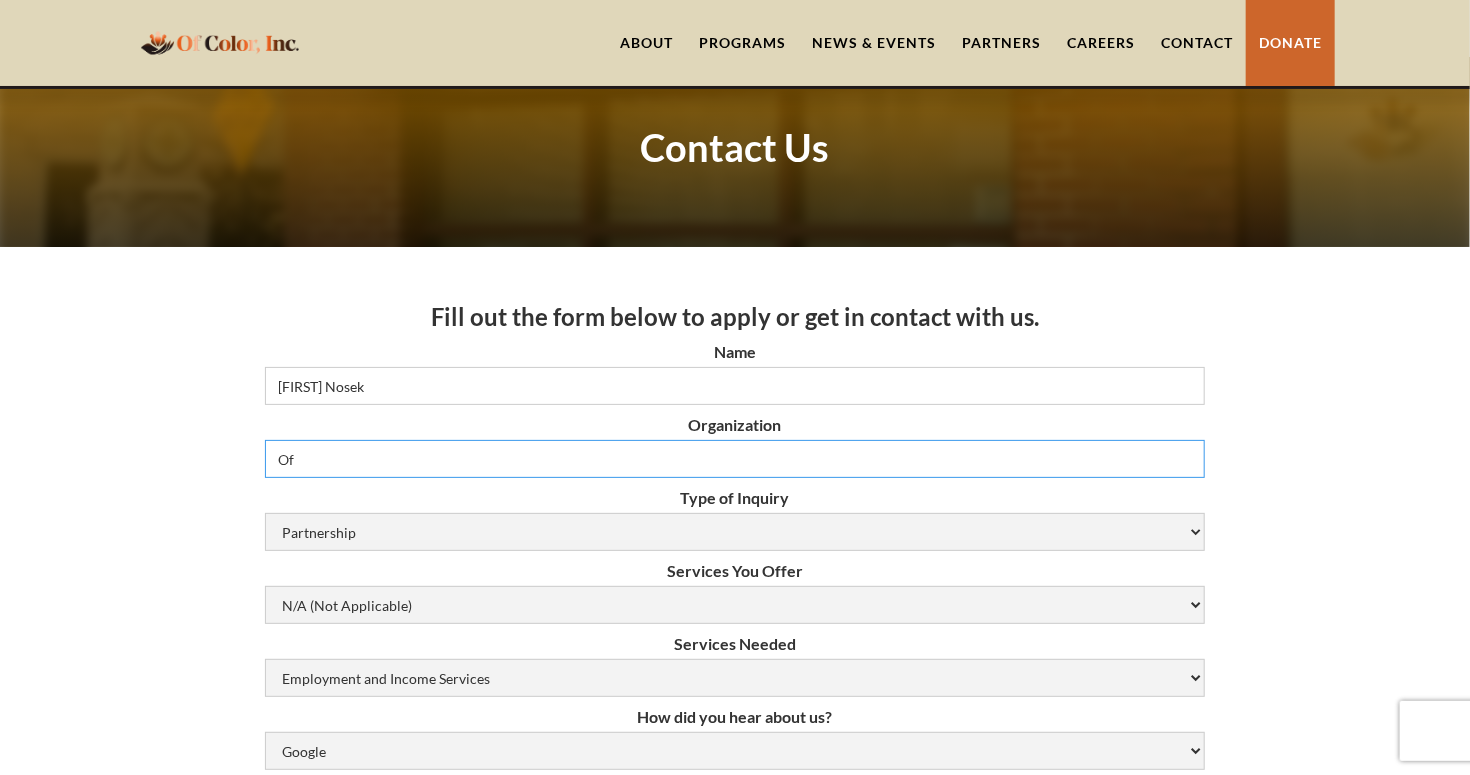 type on "O" 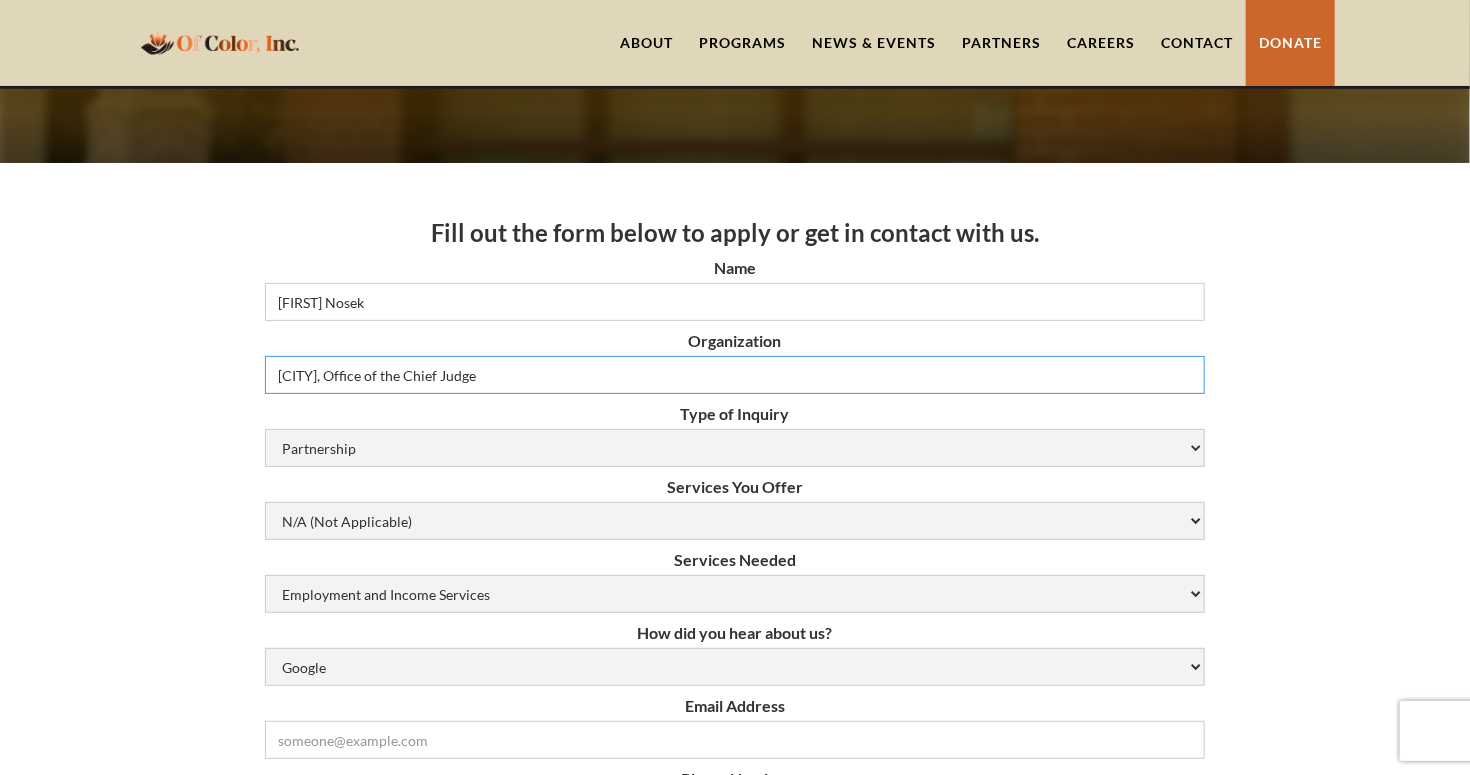 scroll, scrollTop: 242, scrollLeft: 0, axis: vertical 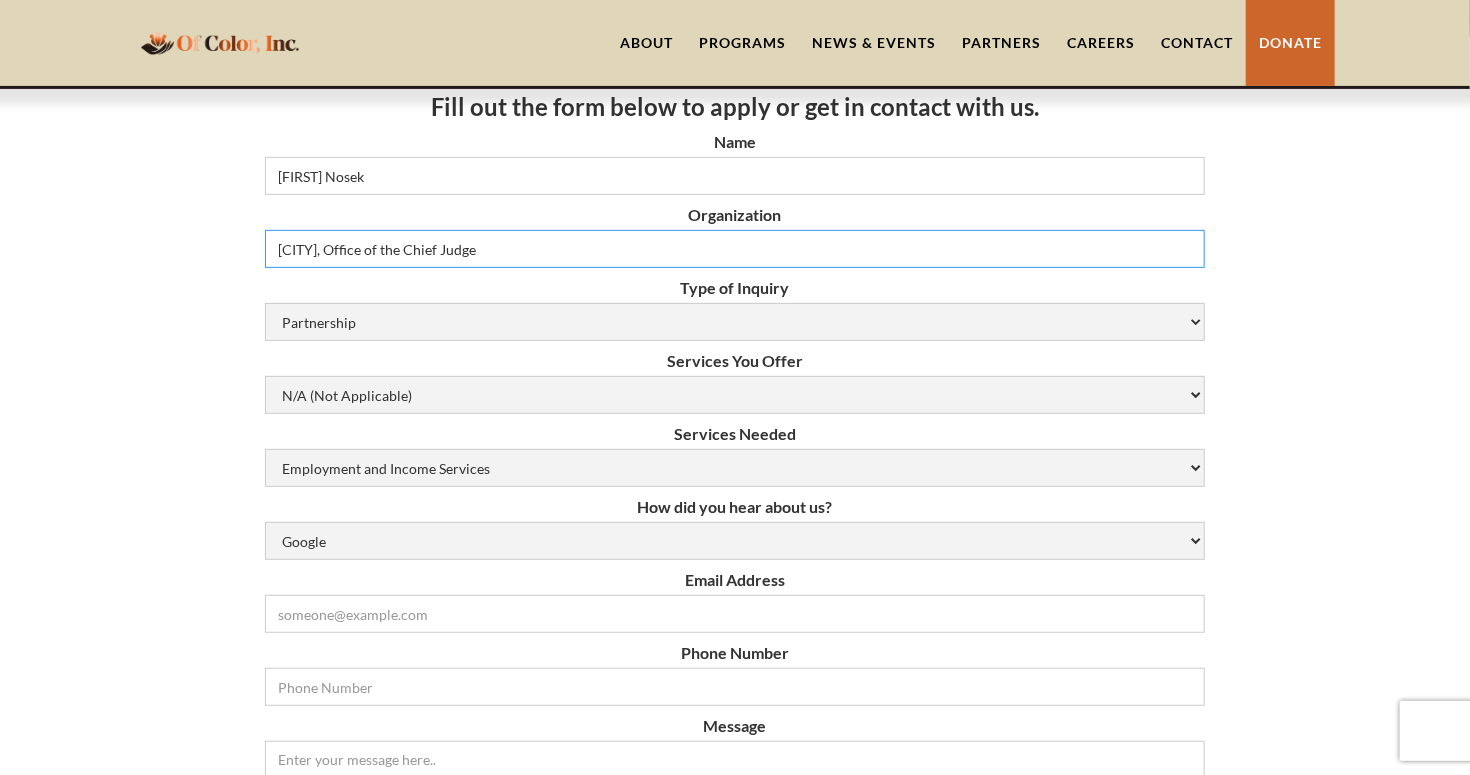 type on "Cook County, Office of the Chief Judge" 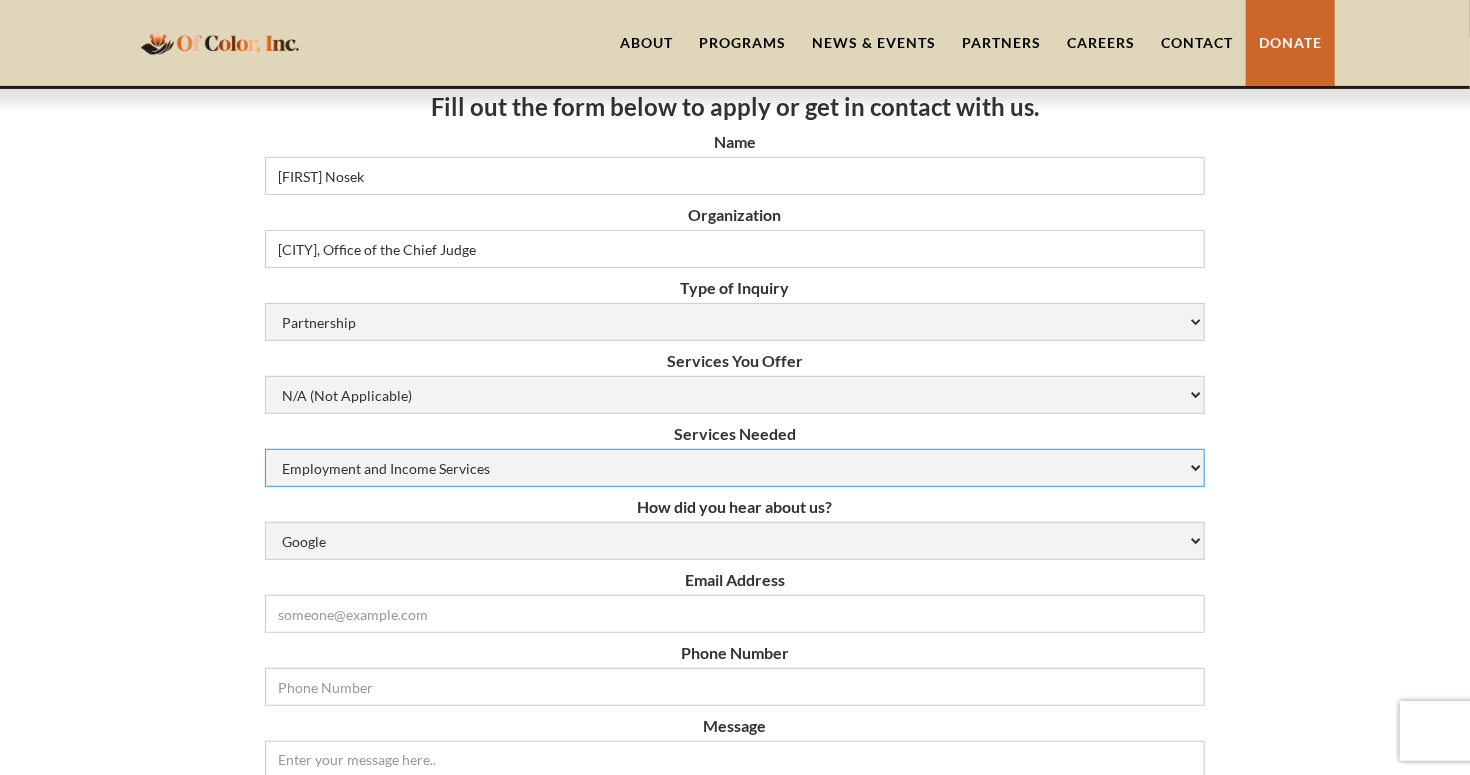 click on "Employment and Income Services Flexible Housing Pool Services HUD Housing Services Rapid Rehousing Services Veteran Employment Services Youth Employment Services N/A (Not Applicable)" at bounding box center (735, 468) 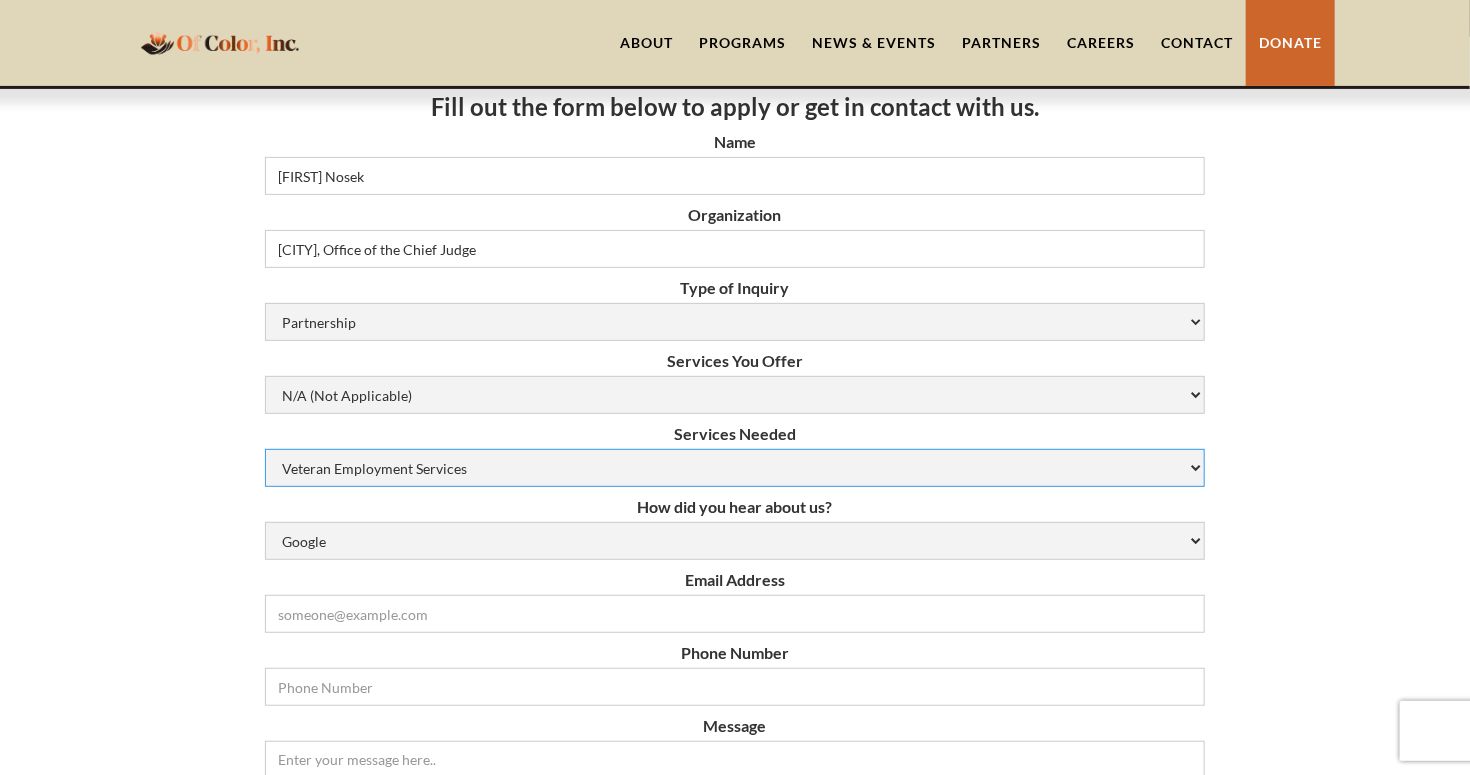 click on "Employment and Income Services Flexible Housing Pool Services HUD Housing Services Rapid Rehousing Services Veteran Employment Services Youth Employment Services N/A (Not Applicable)" at bounding box center [735, 468] 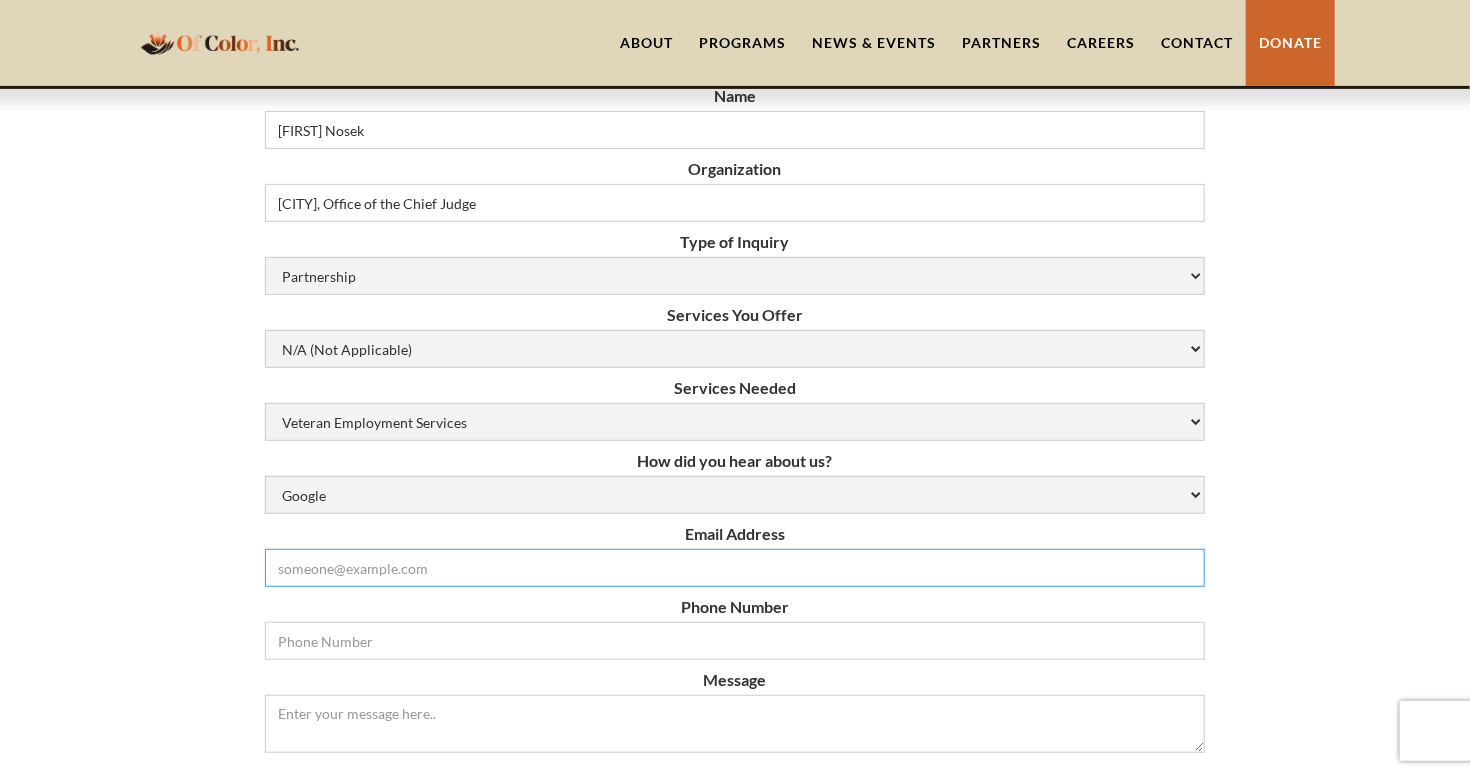 drag, startPoint x: 623, startPoint y: 570, endPoint x: 794, endPoint y: 467, distance: 199.62465 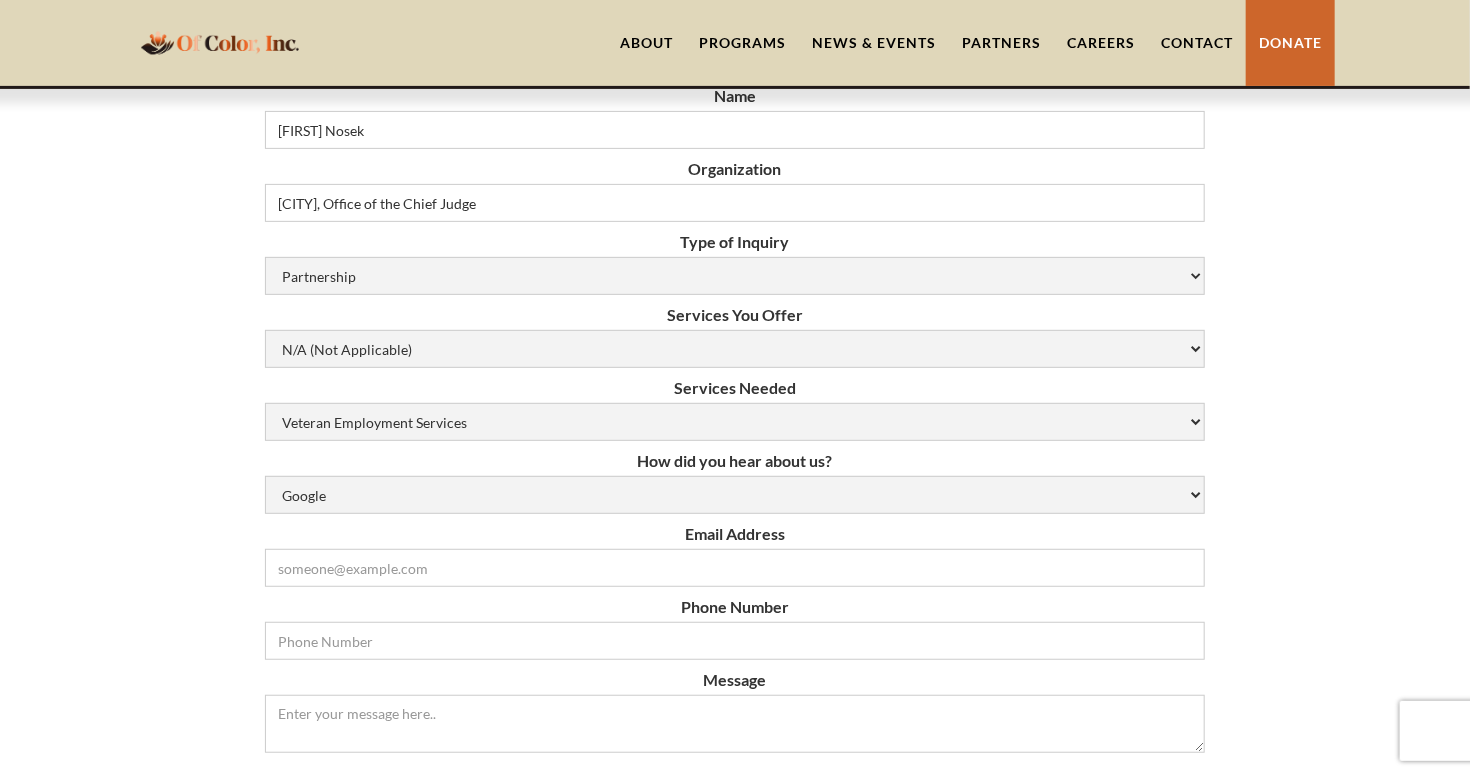 click on "How did you hear about us?" at bounding box center [735, 461] 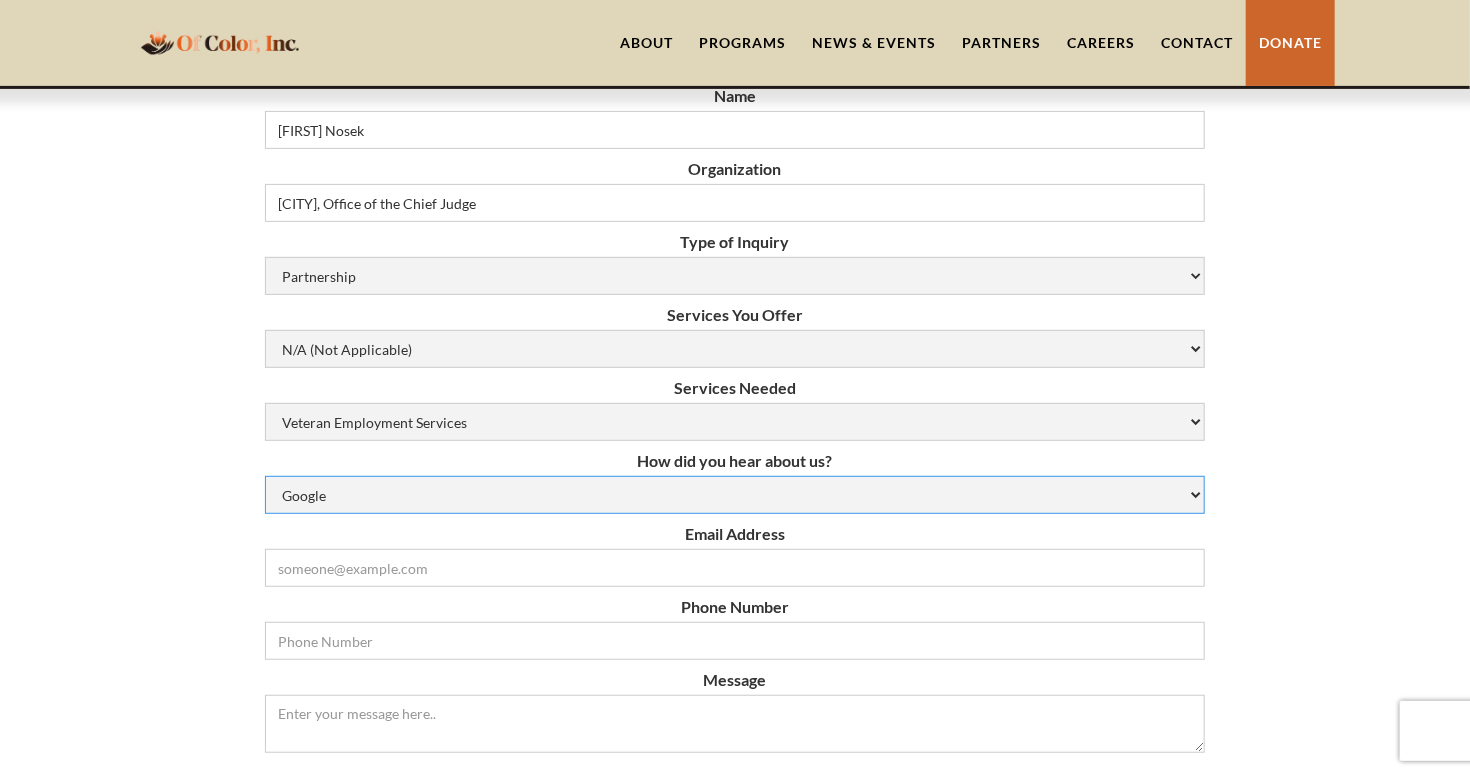 click on "Google Social Media Word of Mouth Other" at bounding box center (735, 495) 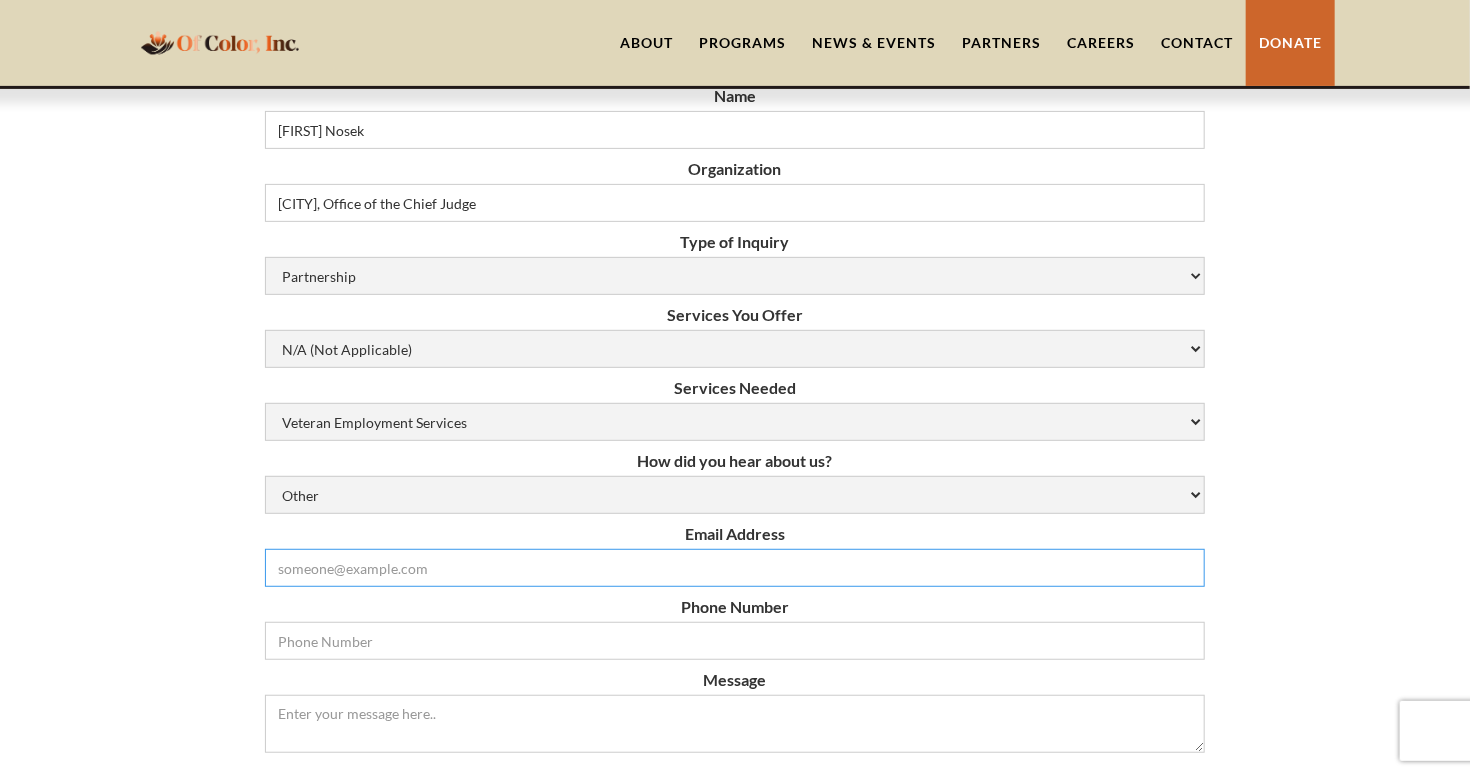 click at bounding box center [735, 568] 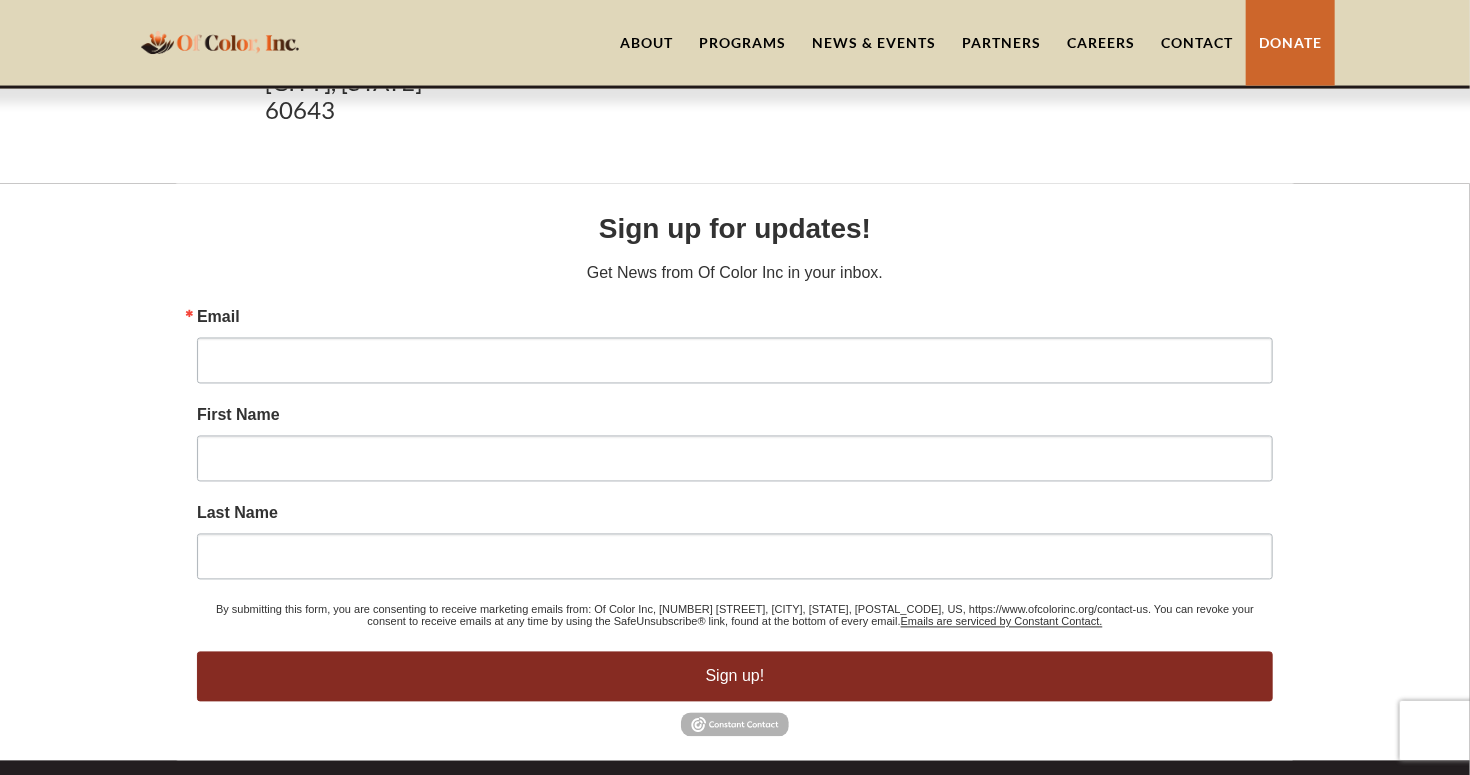 scroll, scrollTop: 1582, scrollLeft: 0, axis: vertical 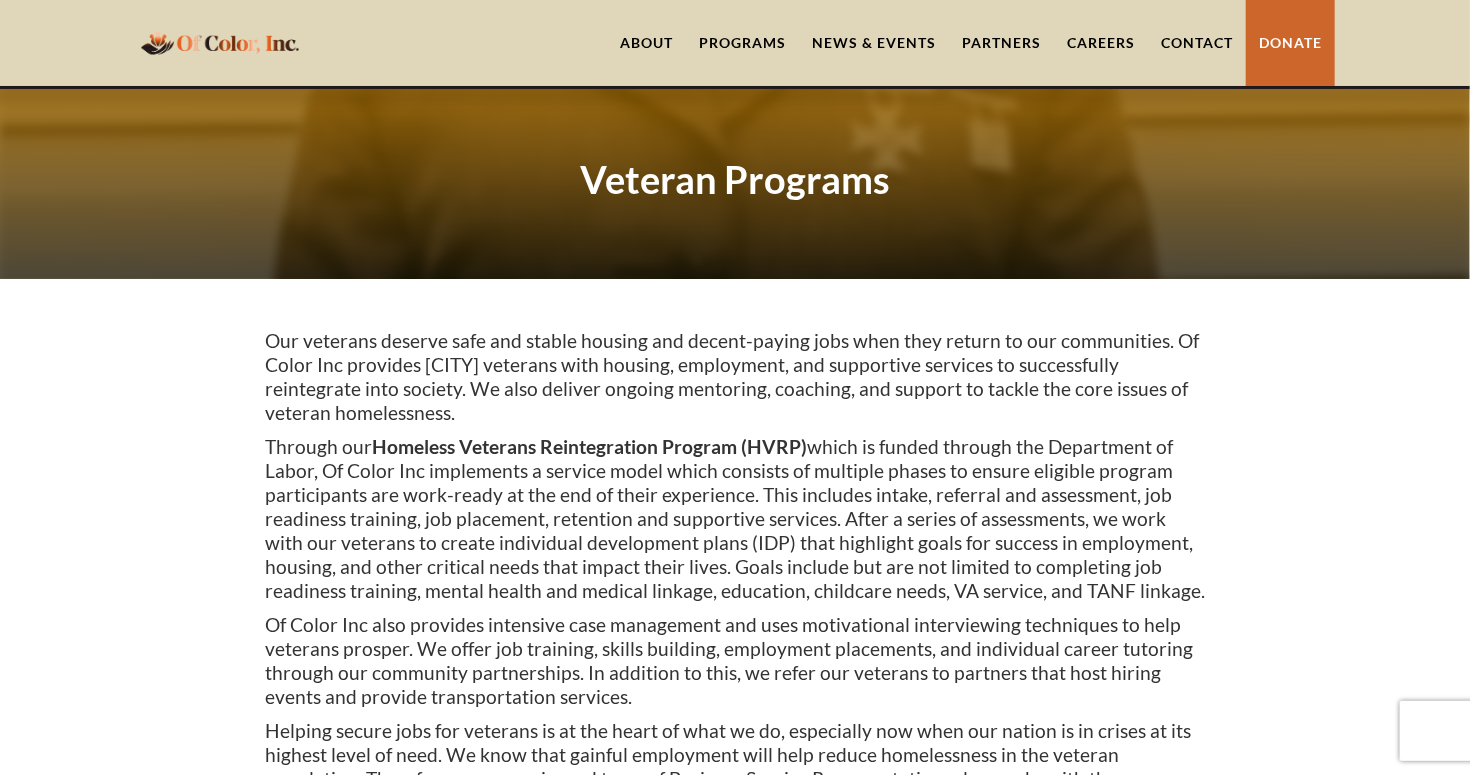 drag, startPoint x: 0, startPoint y: 0, endPoint x: 333, endPoint y: 312, distance: 456.32553 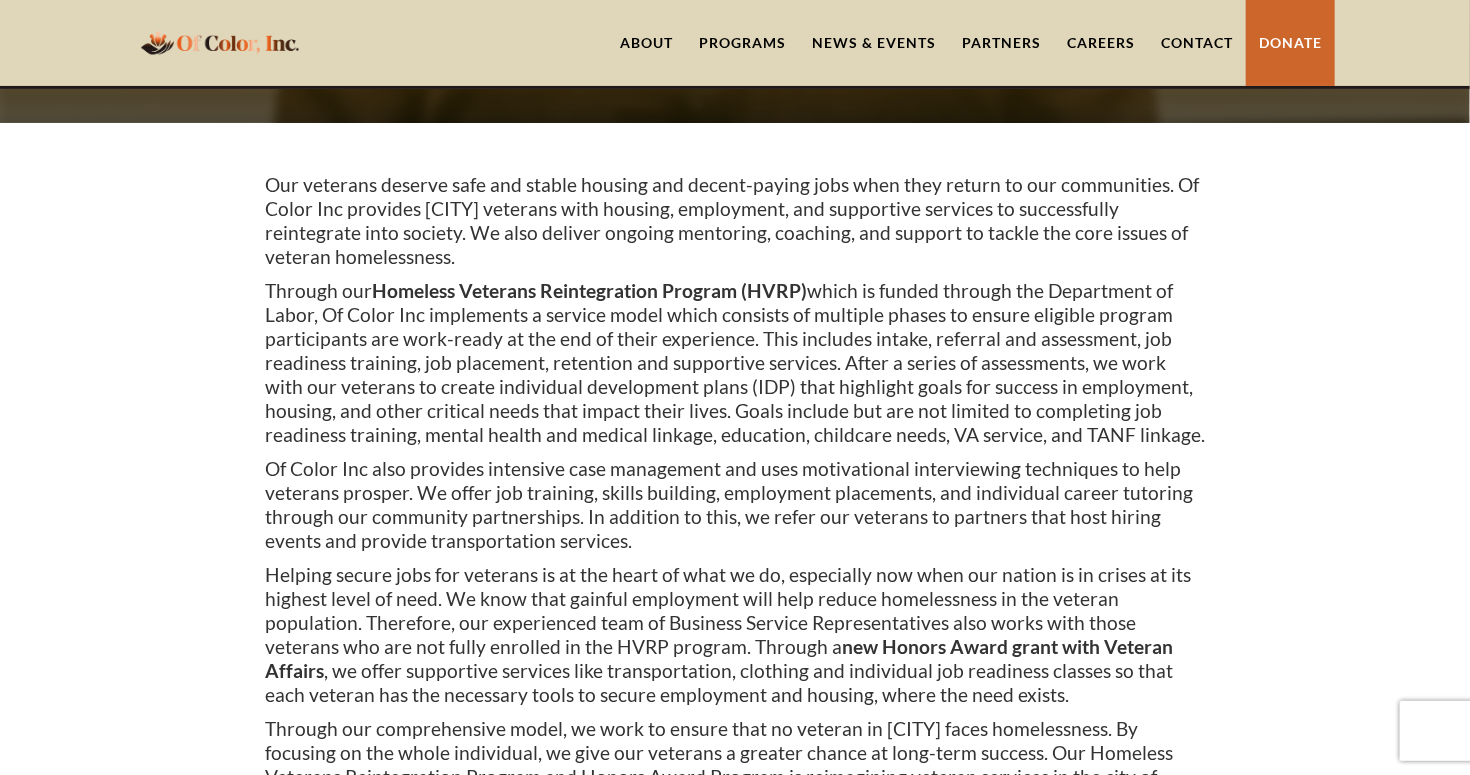 scroll, scrollTop: 172, scrollLeft: 0, axis: vertical 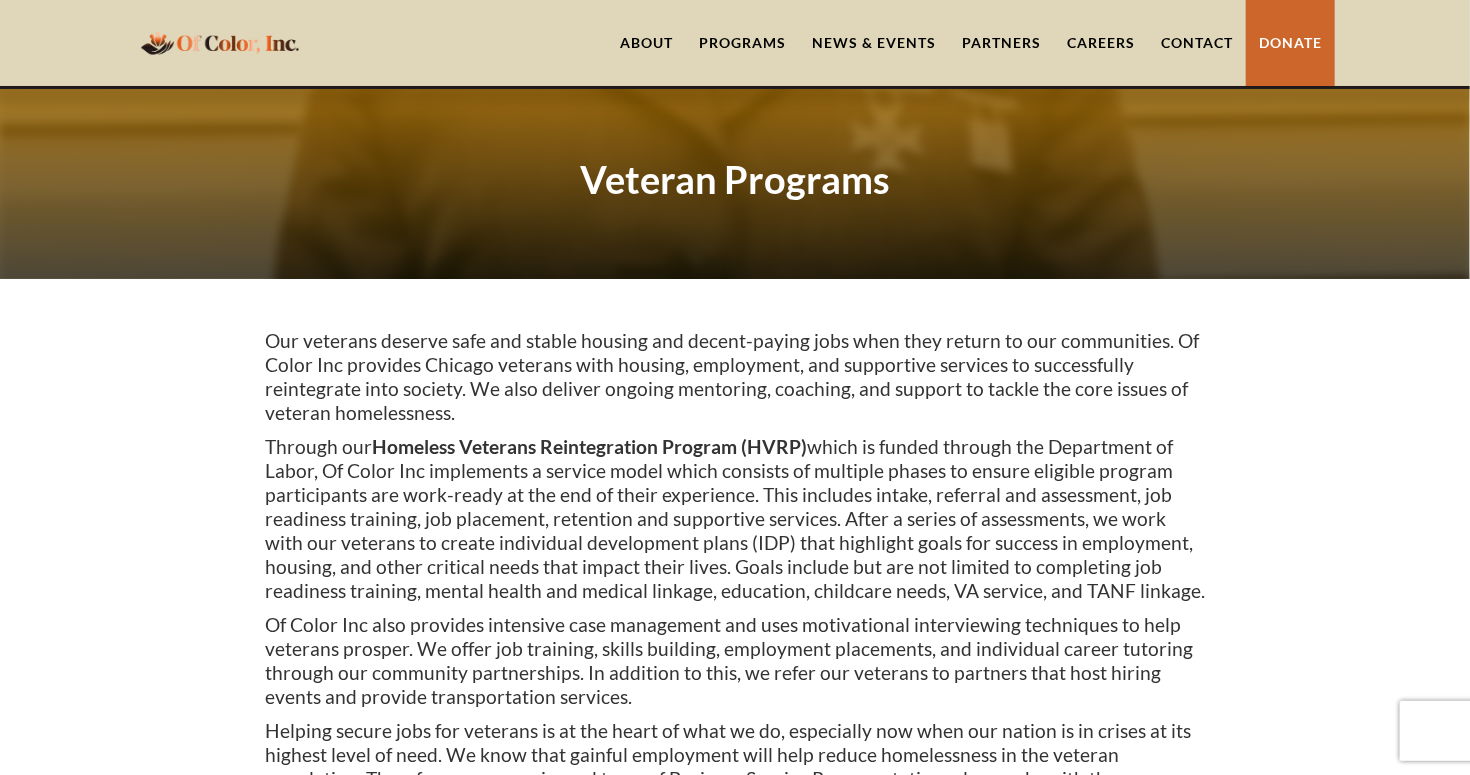 click on "Contact" at bounding box center (1197, 43) 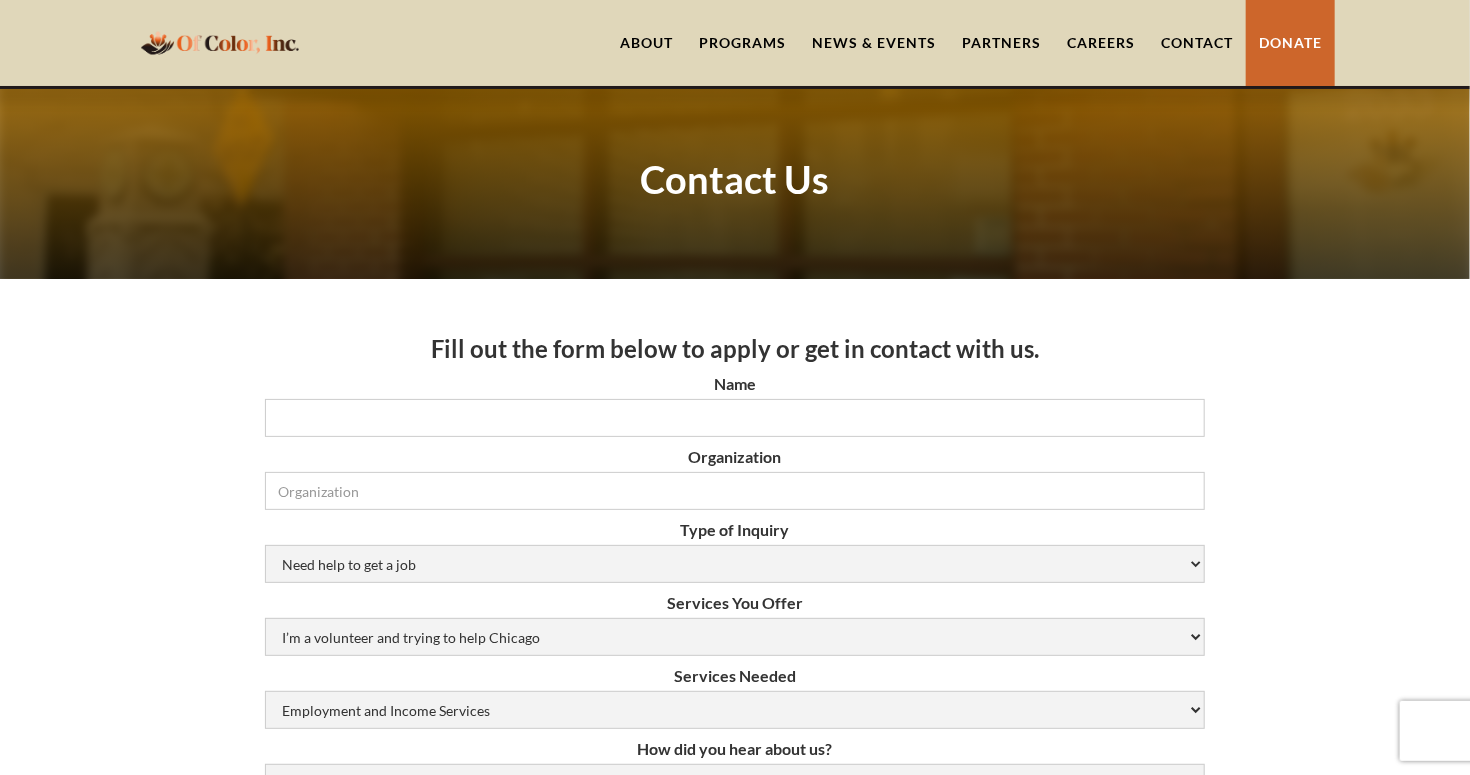 scroll, scrollTop: 61, scrollLeft: 0, axis: vertical 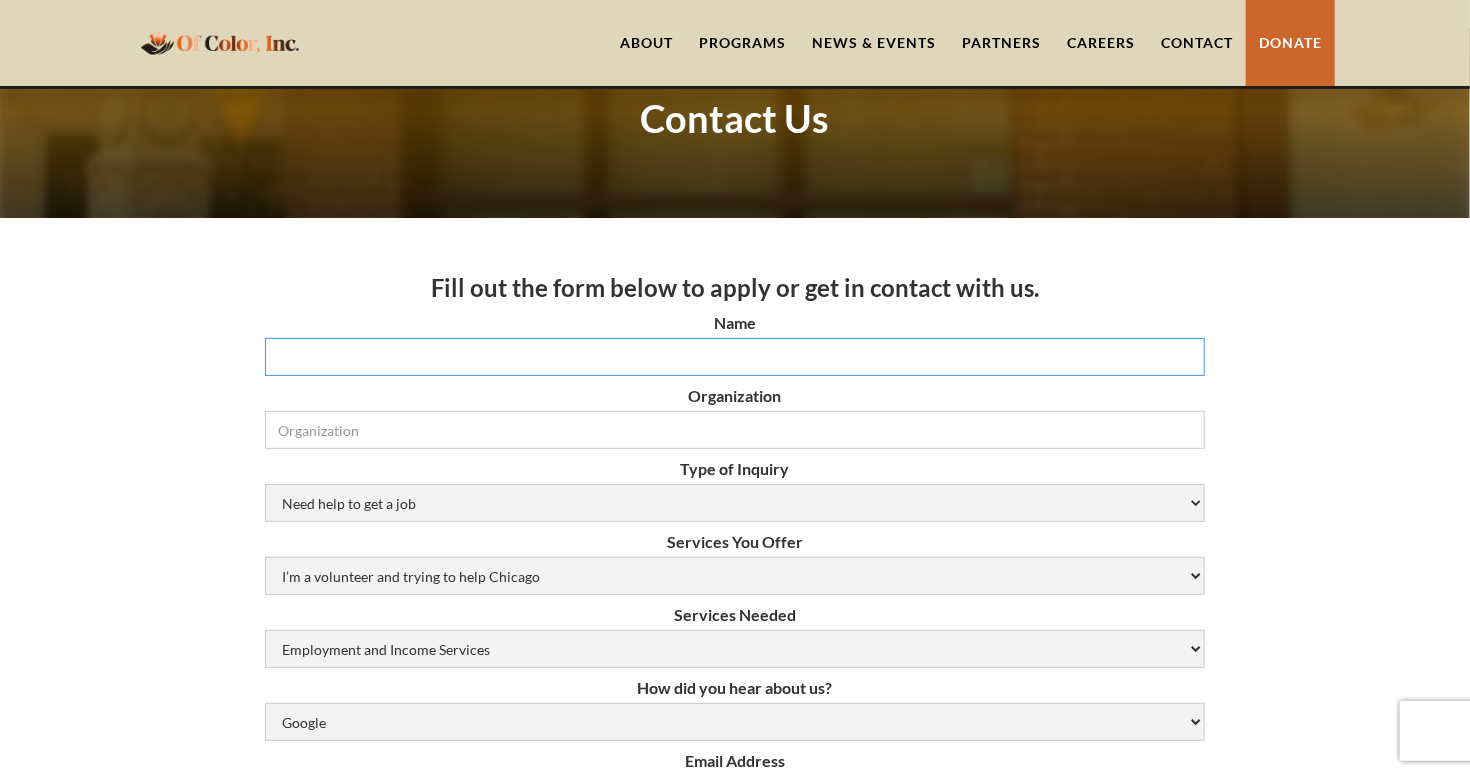 click on "Name" at bounding box center (735, 357) 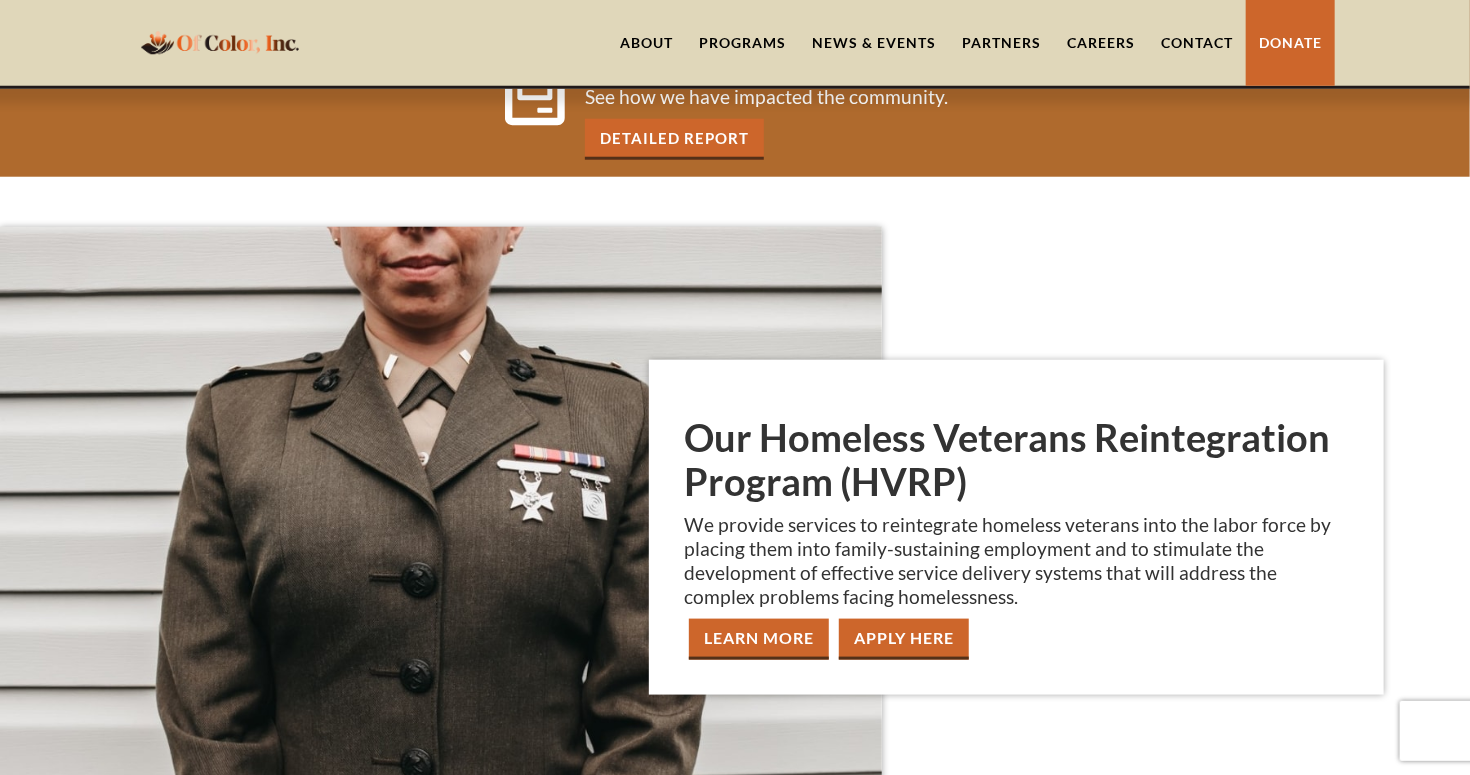 scroll, scrollTop: 978, scrollLeft: 0, axis: vertical 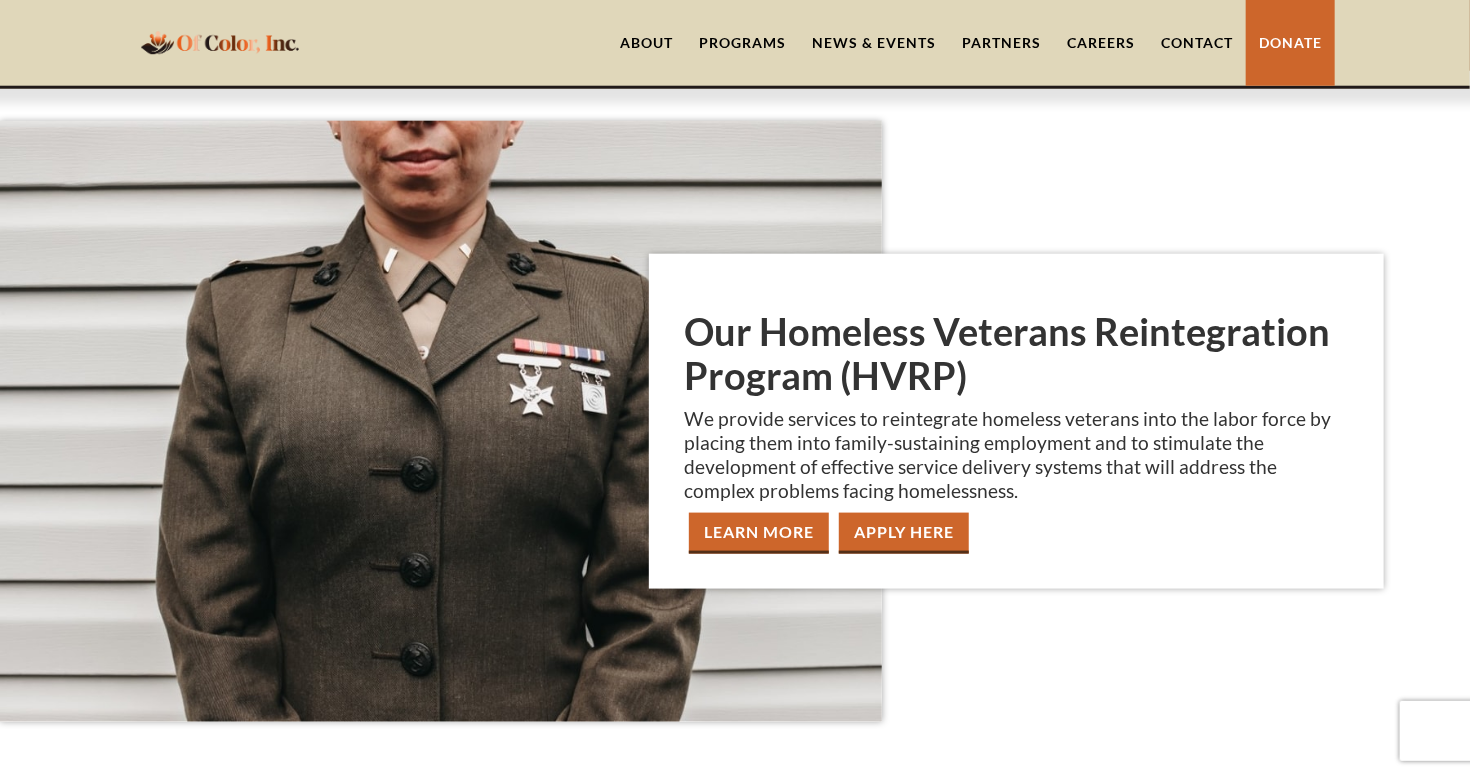 click on "Contact" at bounding box center [1197, 43] 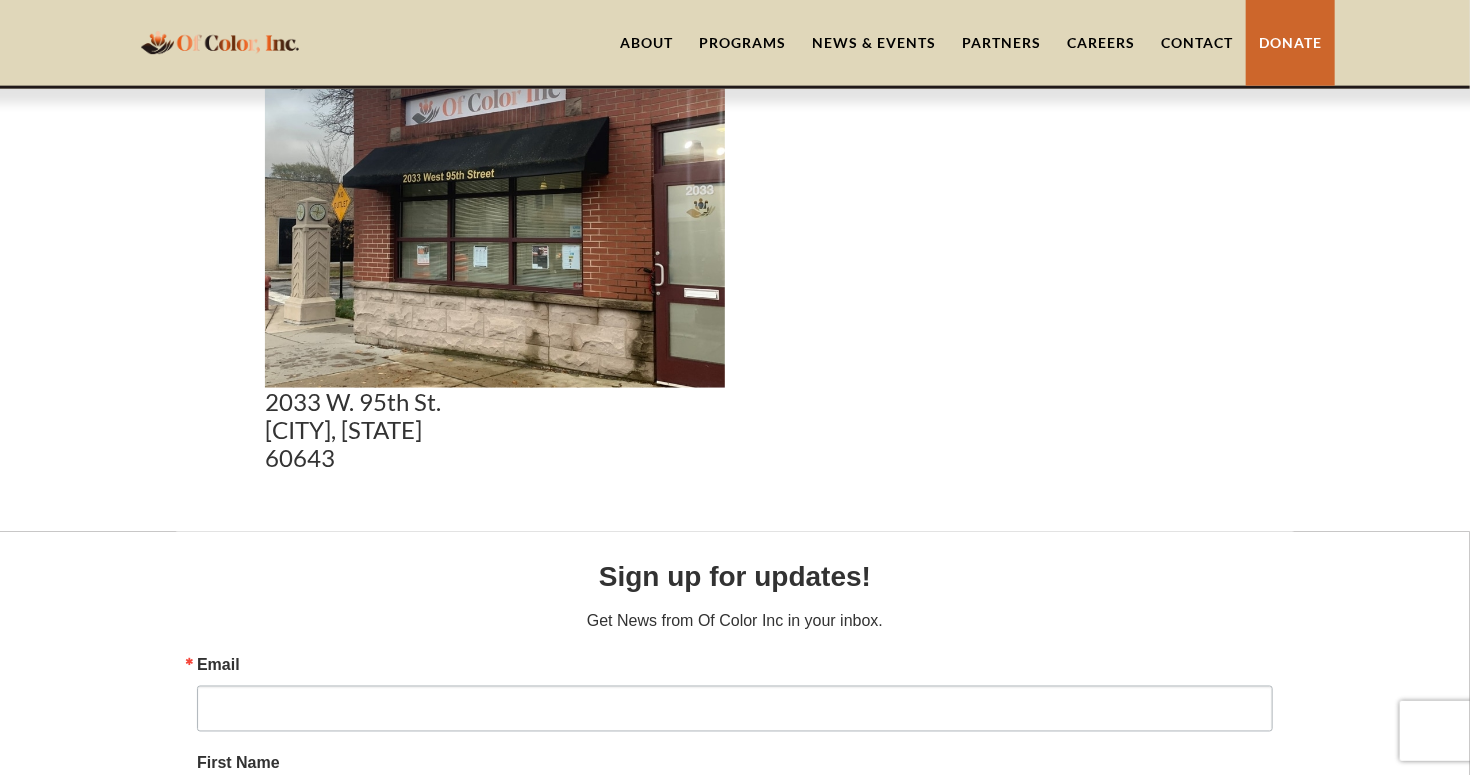 scroll, scrollTop: 1242, scrollLeft: 0, axis: vertical 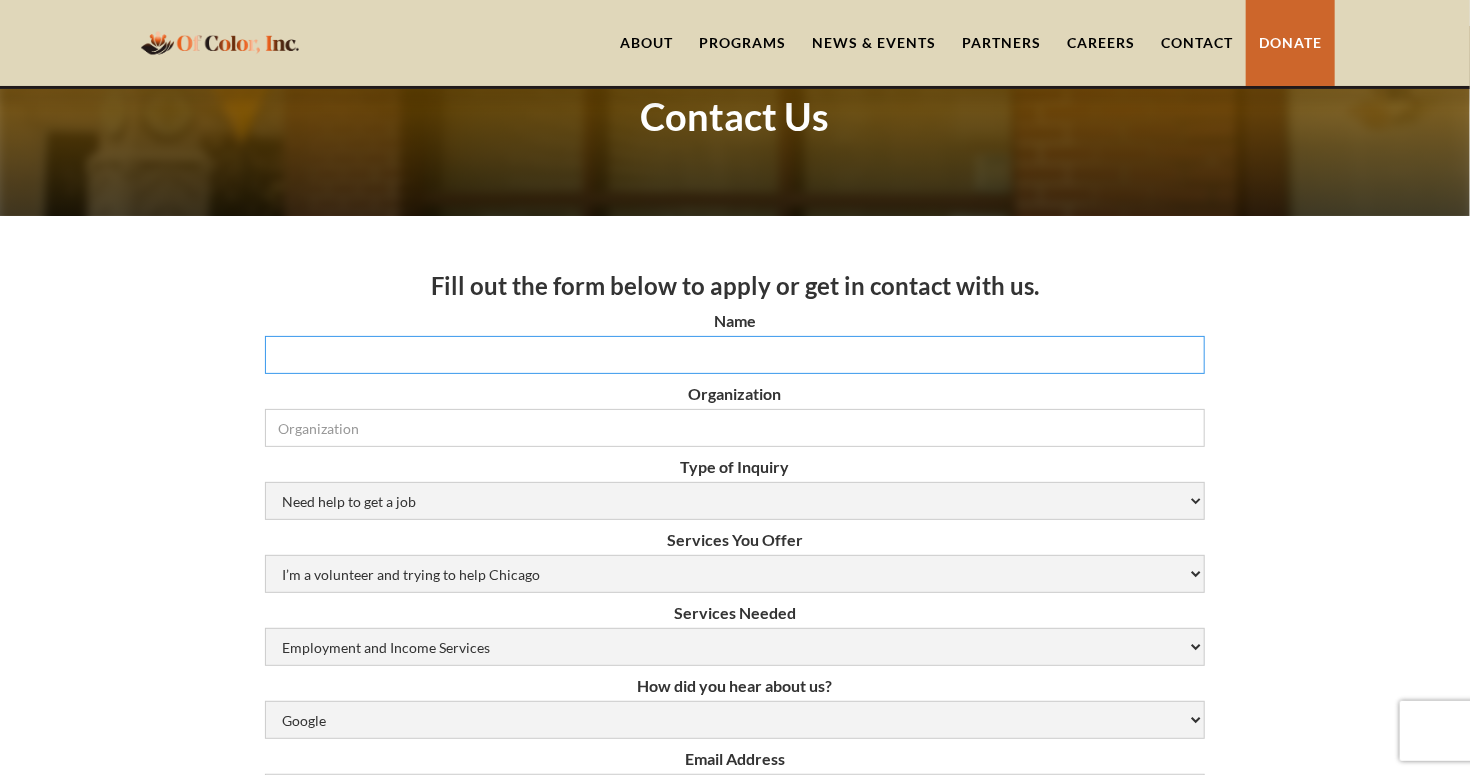 click on "Name" at bounding box center [735, 355] 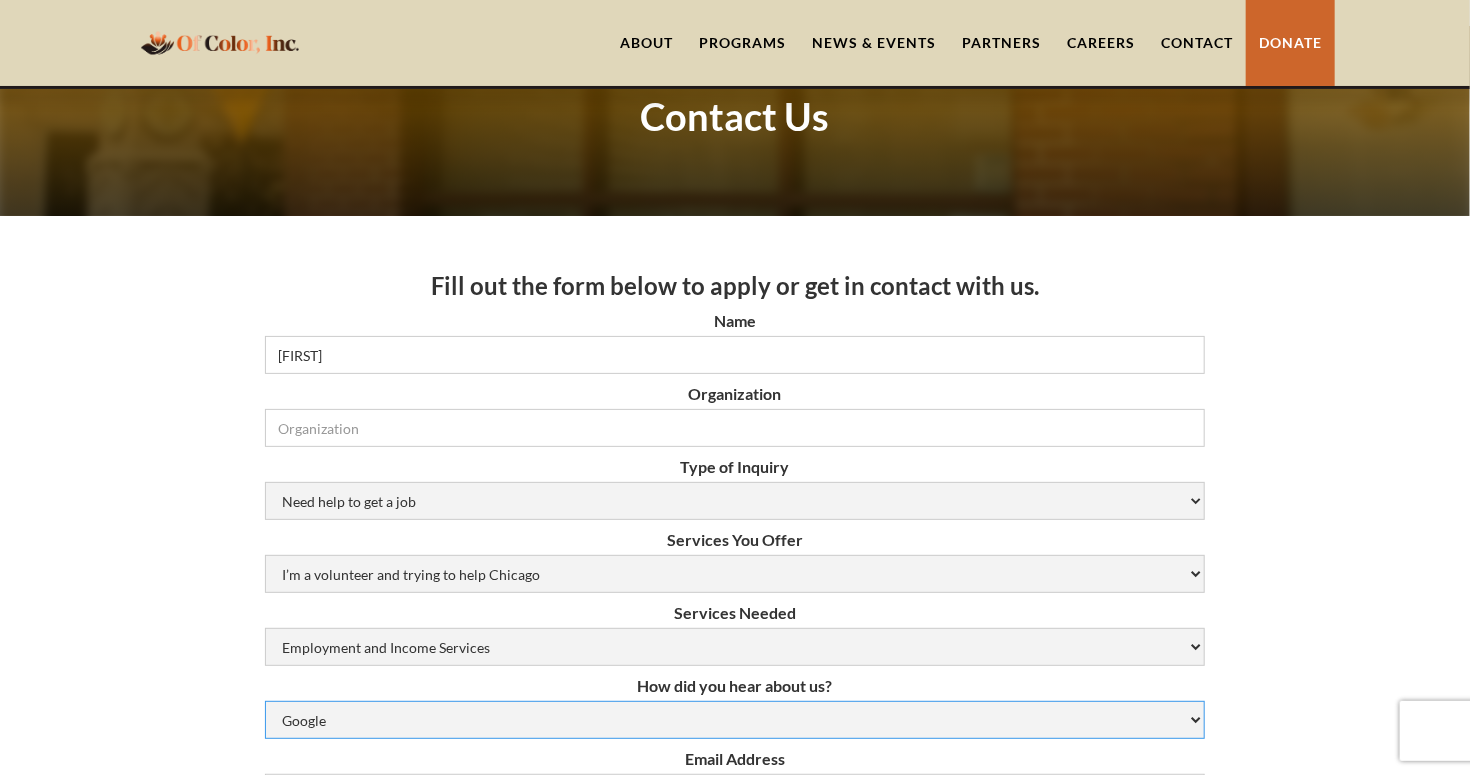 type on "julia.nosek@cookcountyil.gov" 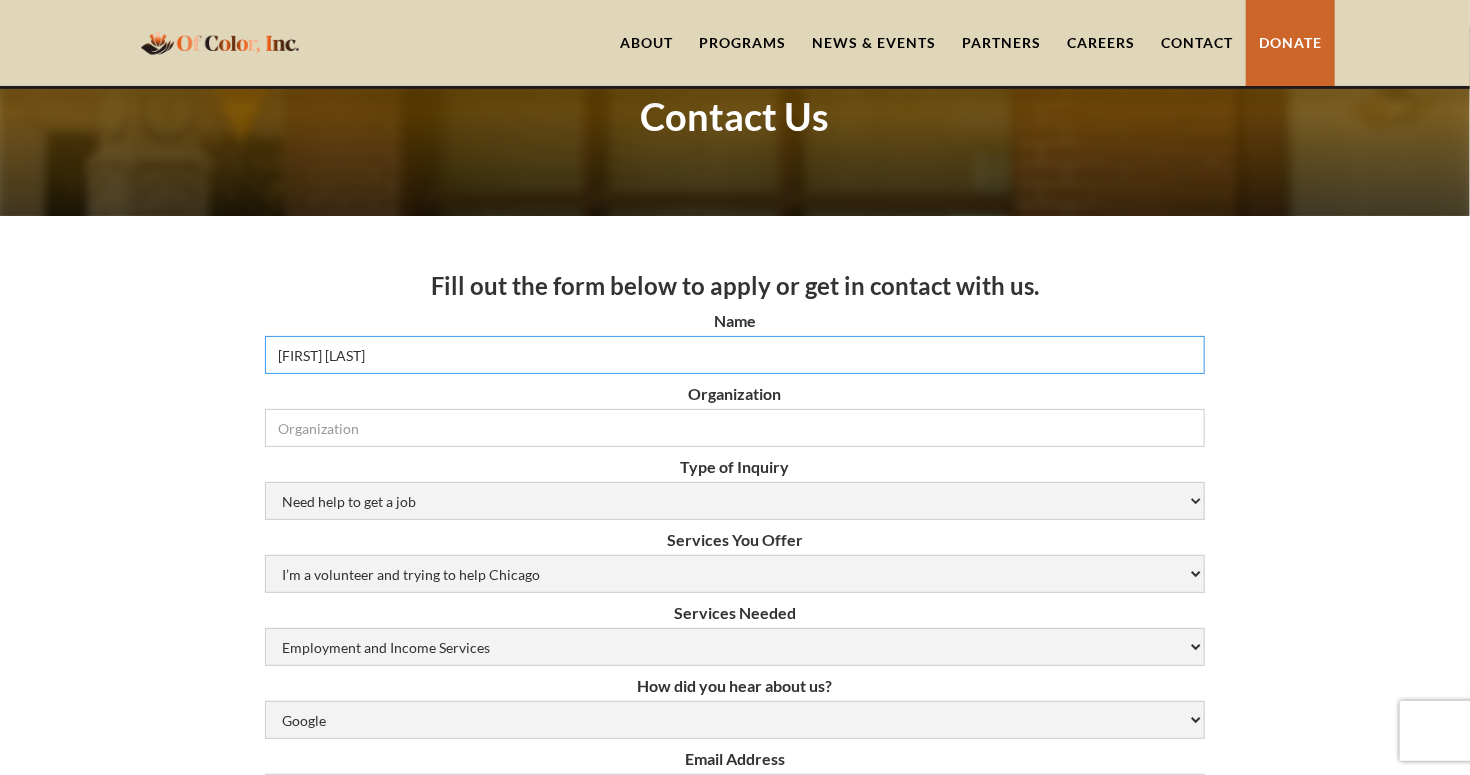 type on "JULIA NOSEK" 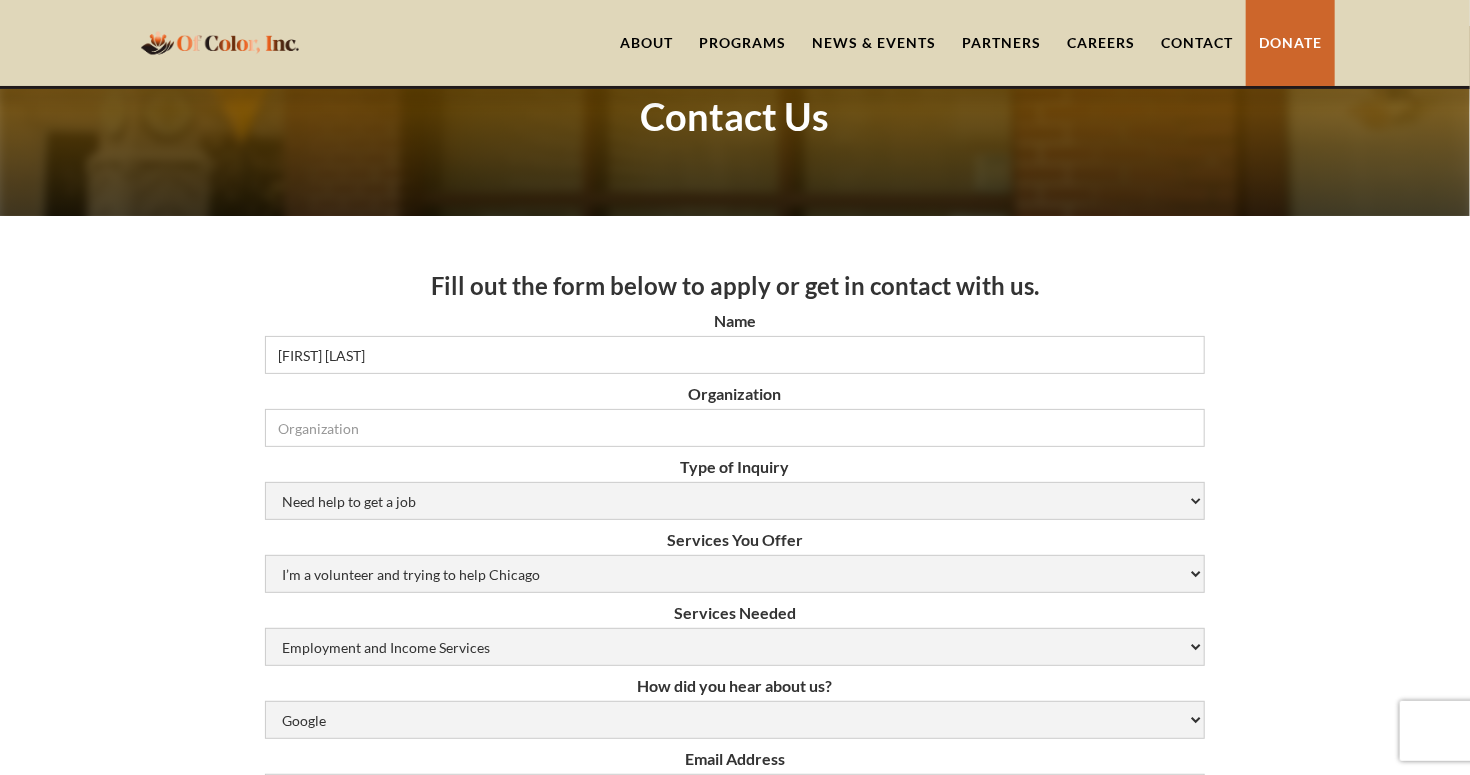 type on "OCJ" 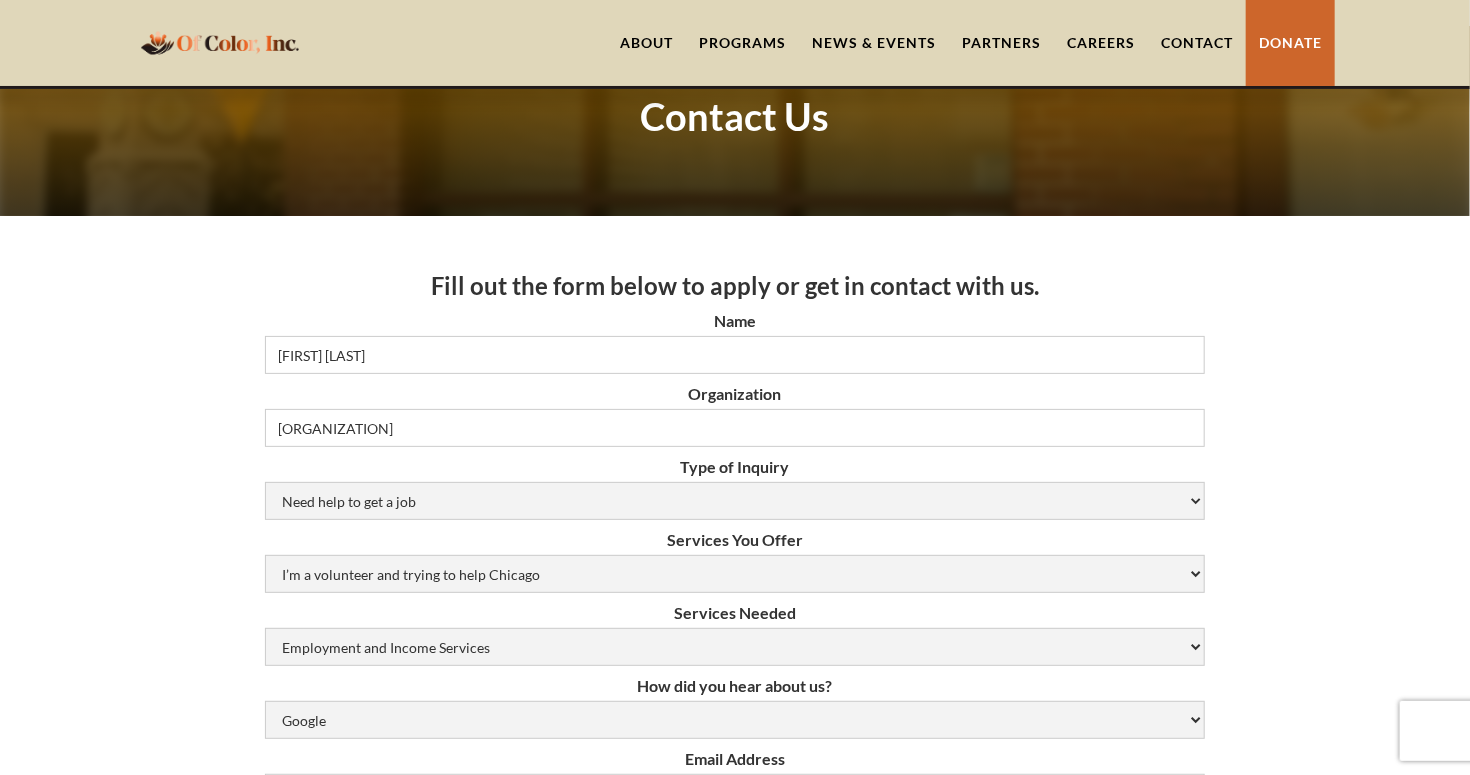type on "7082889487" 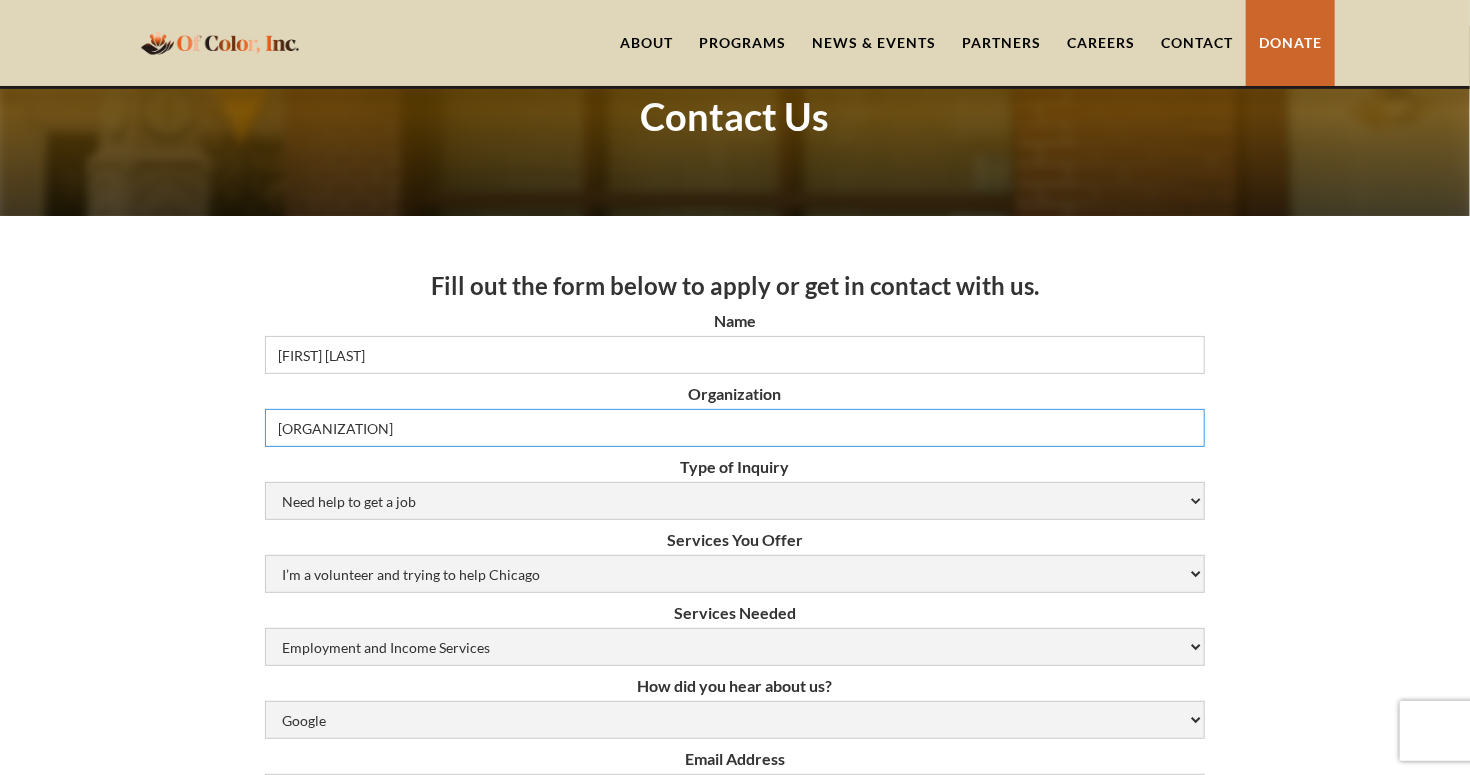 click on "OCJ" at bounding box center (735, 428) 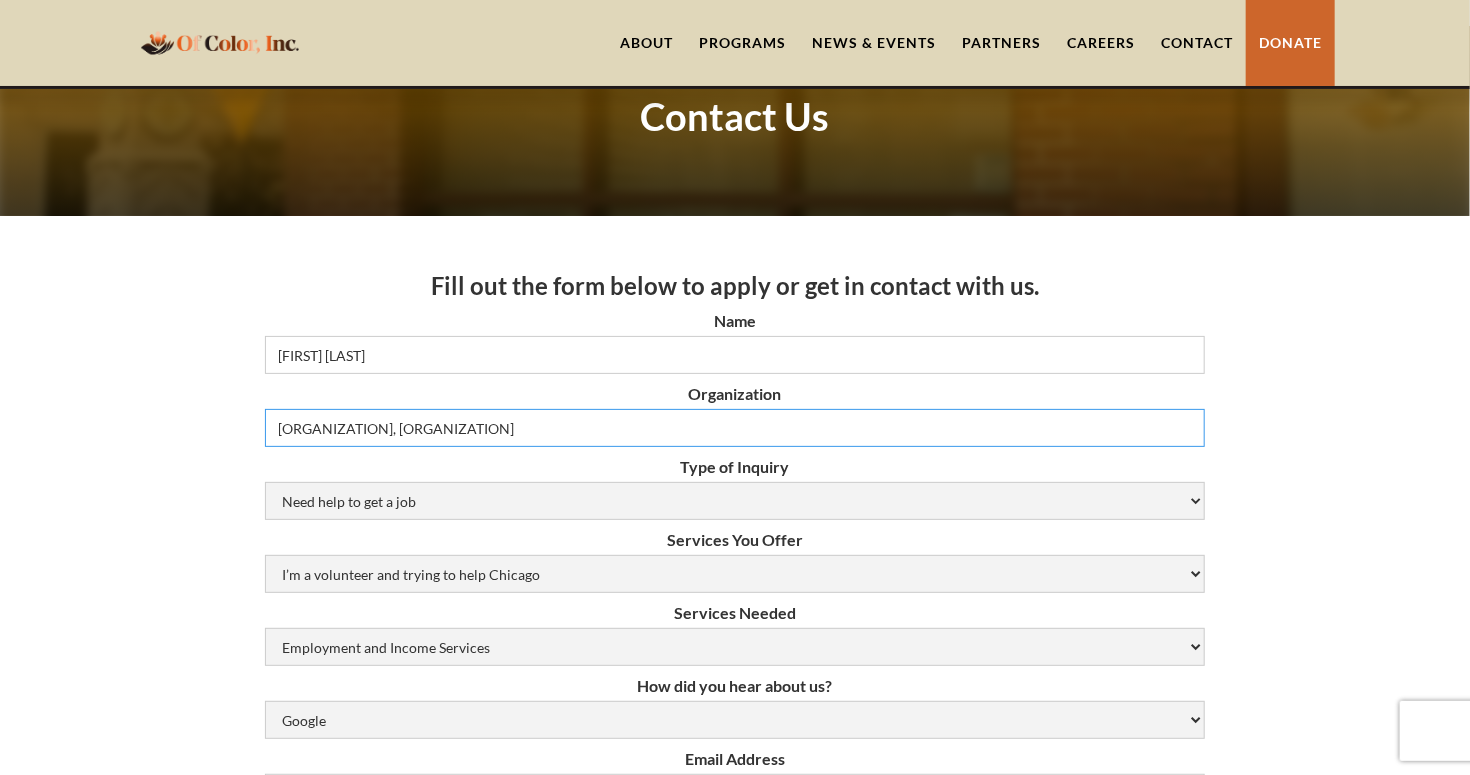 type on "Cook County, Office of the Chief Judge" 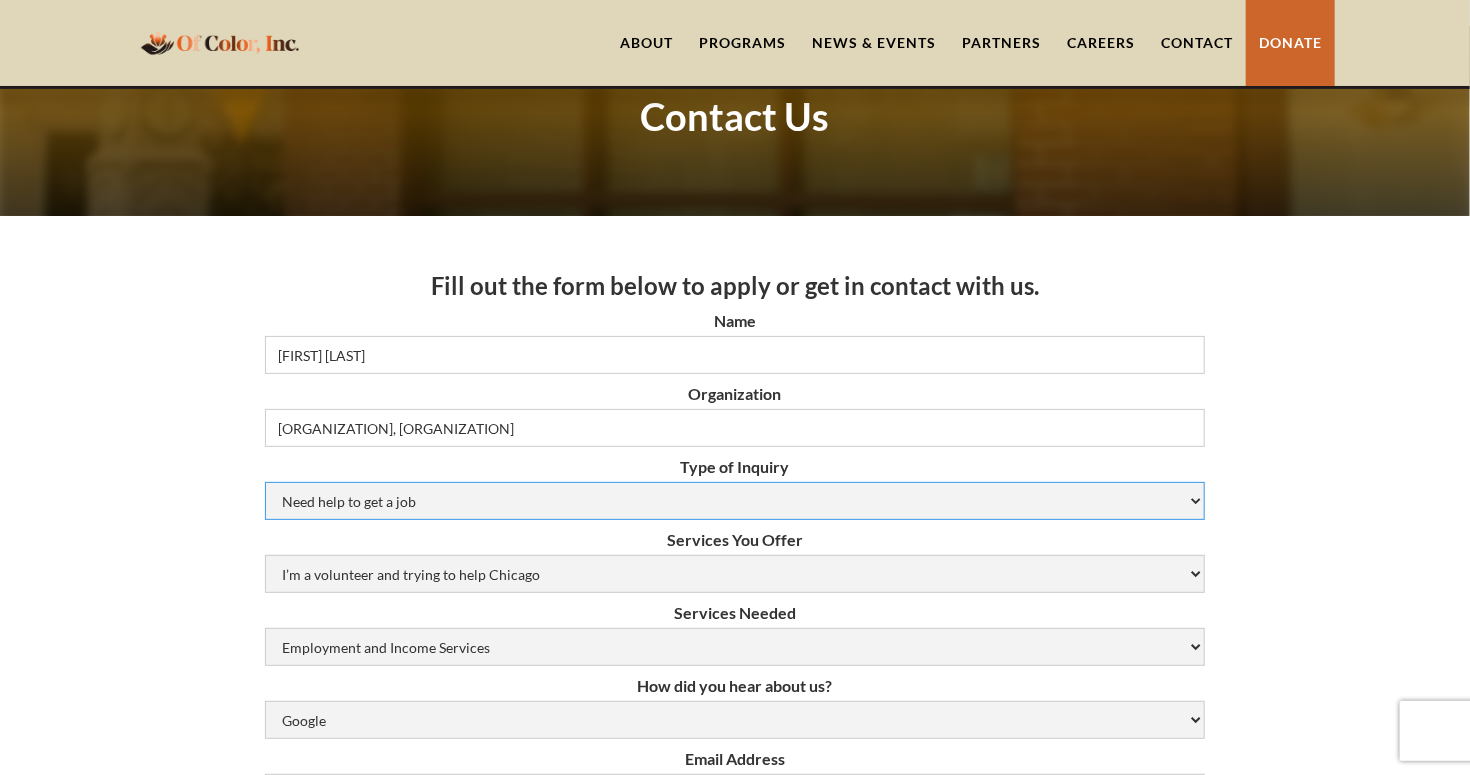 click on "Need help to get a job Volunteer or Donation Partnership Other" at bounding box center [735, 501] 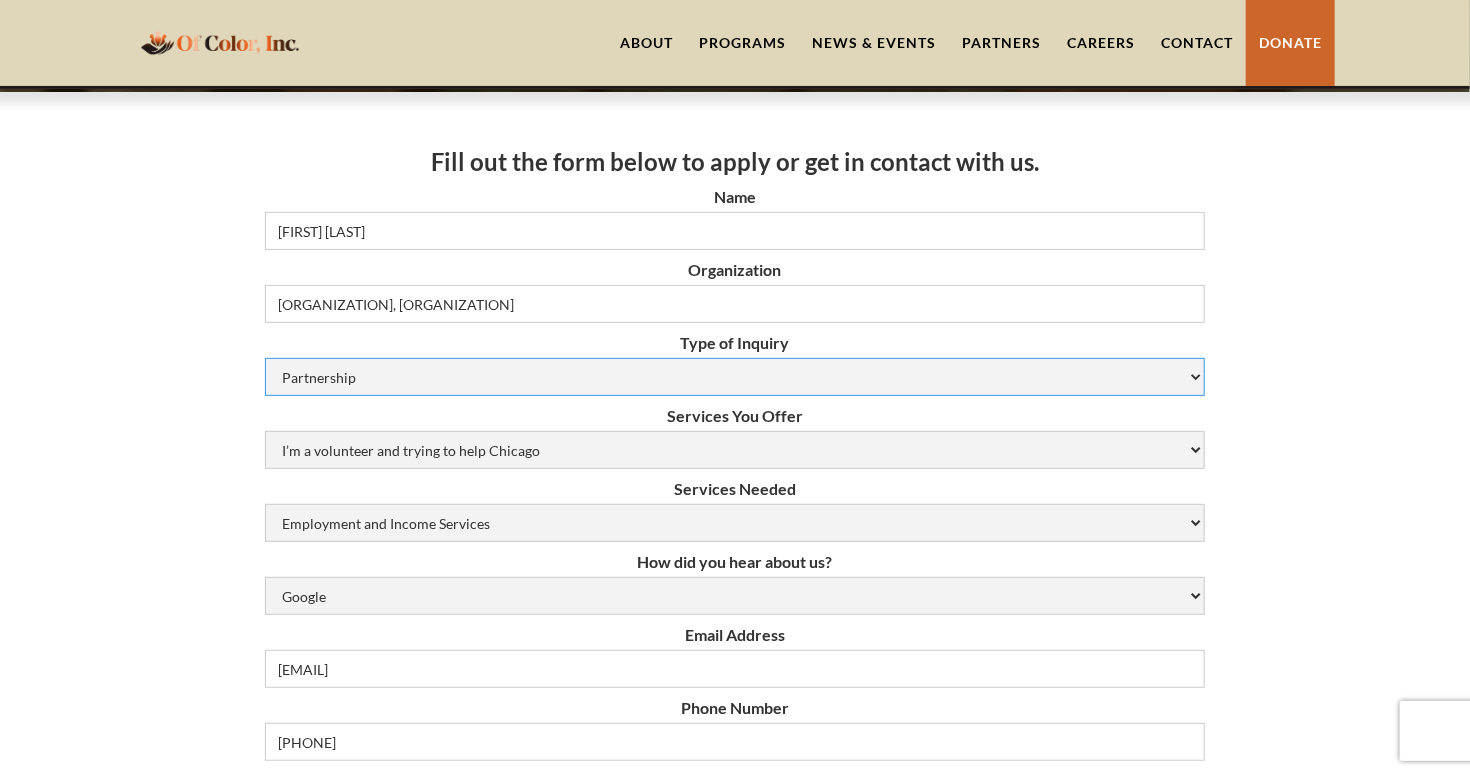 scroll, scrollTop: 188, scrollLeft: 0, axis: vertical 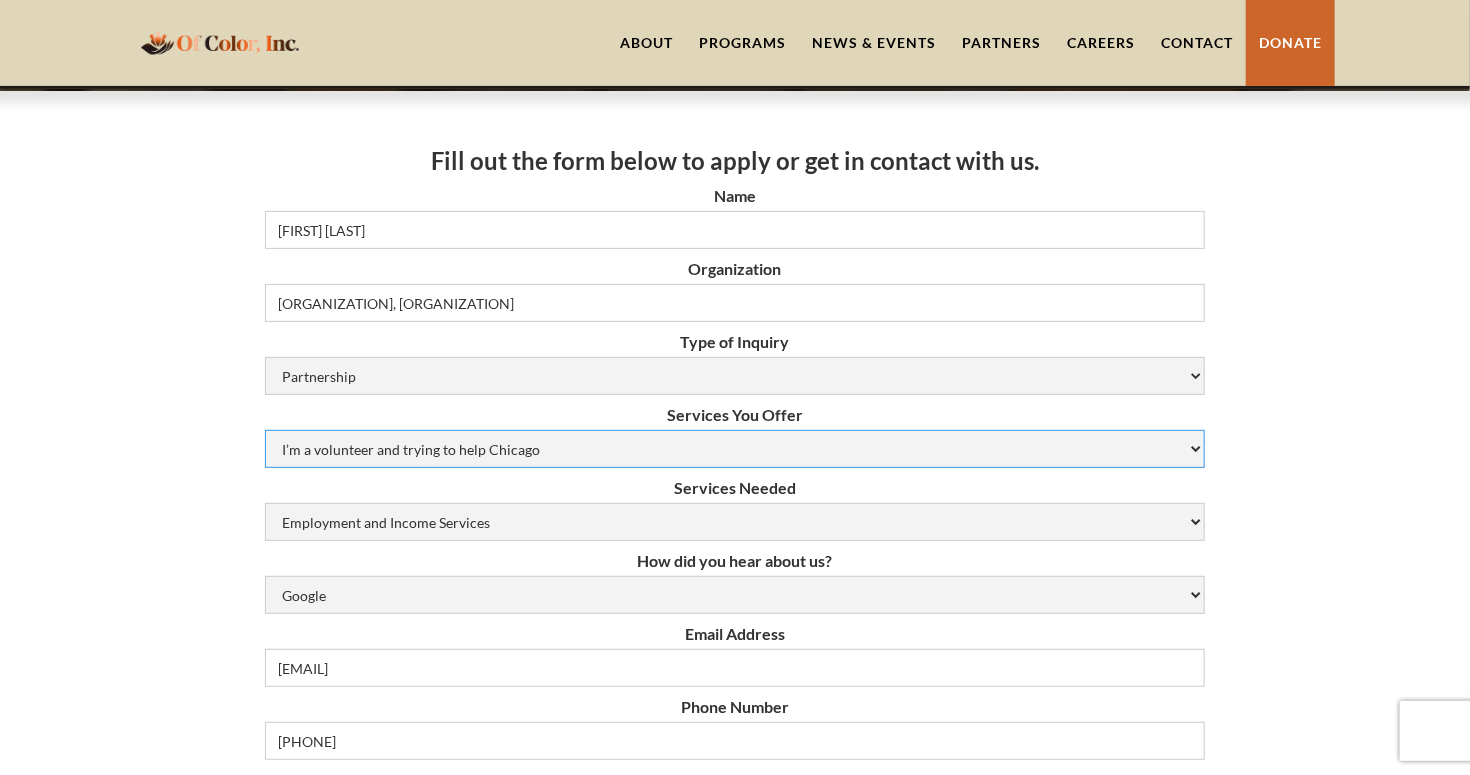 click on "I’m a volunteer and trying to help Chicago Resume Help  Mock Interviewing Mentorship Job Opportunities Internship Opportunities N/A (Not Applicable)" at bounding box center (735, 449) 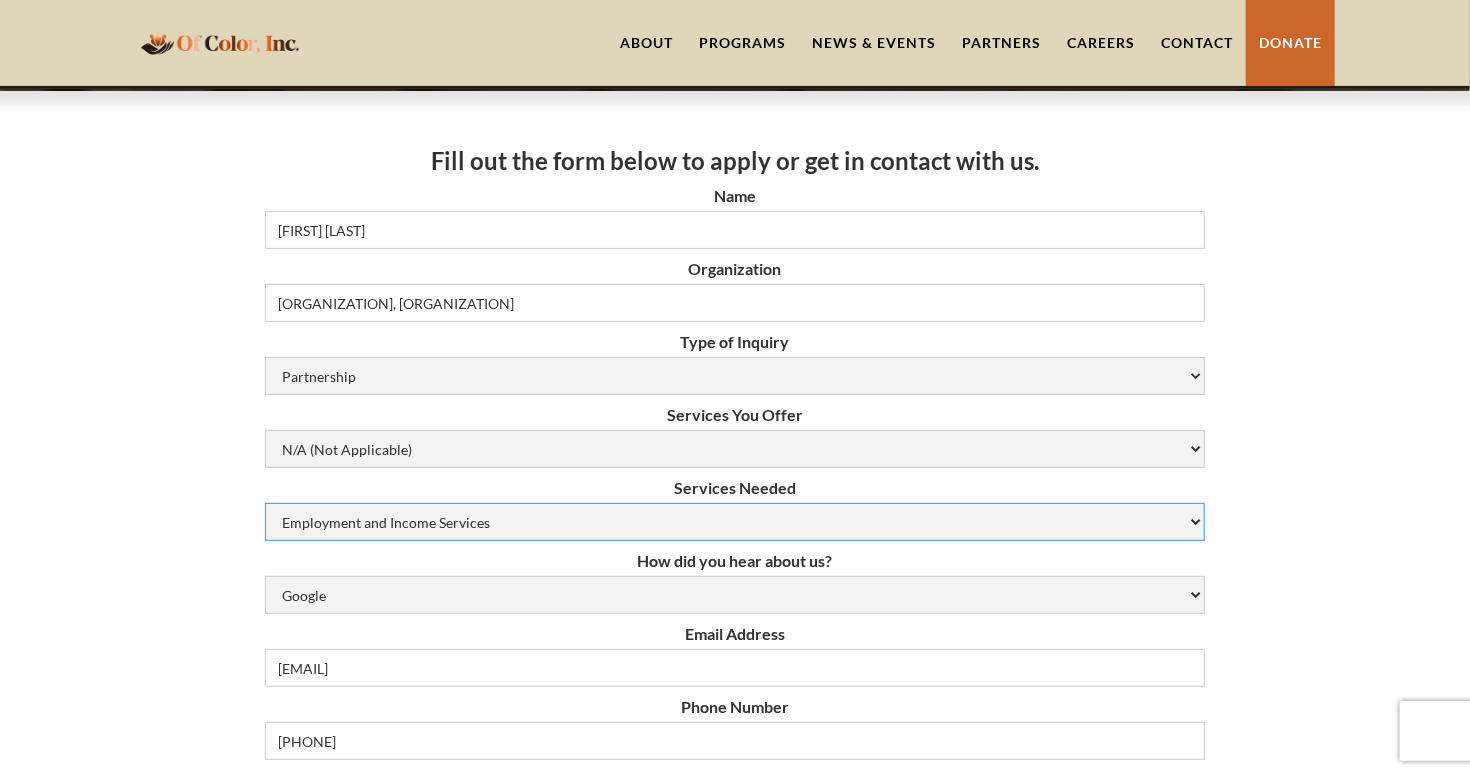 click on "Employment and Income Services Flexible Housing Pool Services HUD Housing Services Rapid Rehousing Services Veteran Employment Services Youth Employment Services N/A (Not Applicable)" at bounding box center [735, 522] 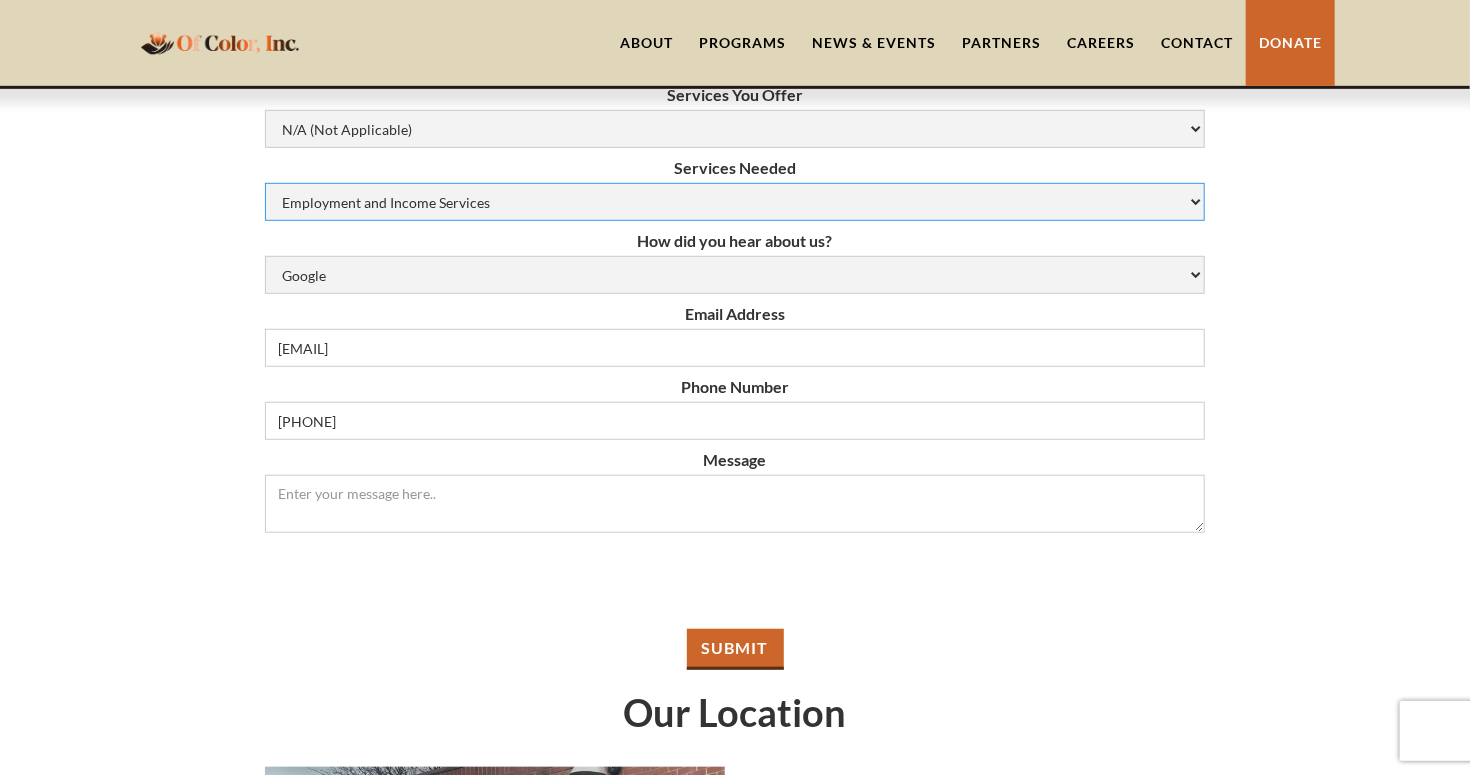 scroll, scrollTop: 508, scrollLeft: 0, axis: vertical 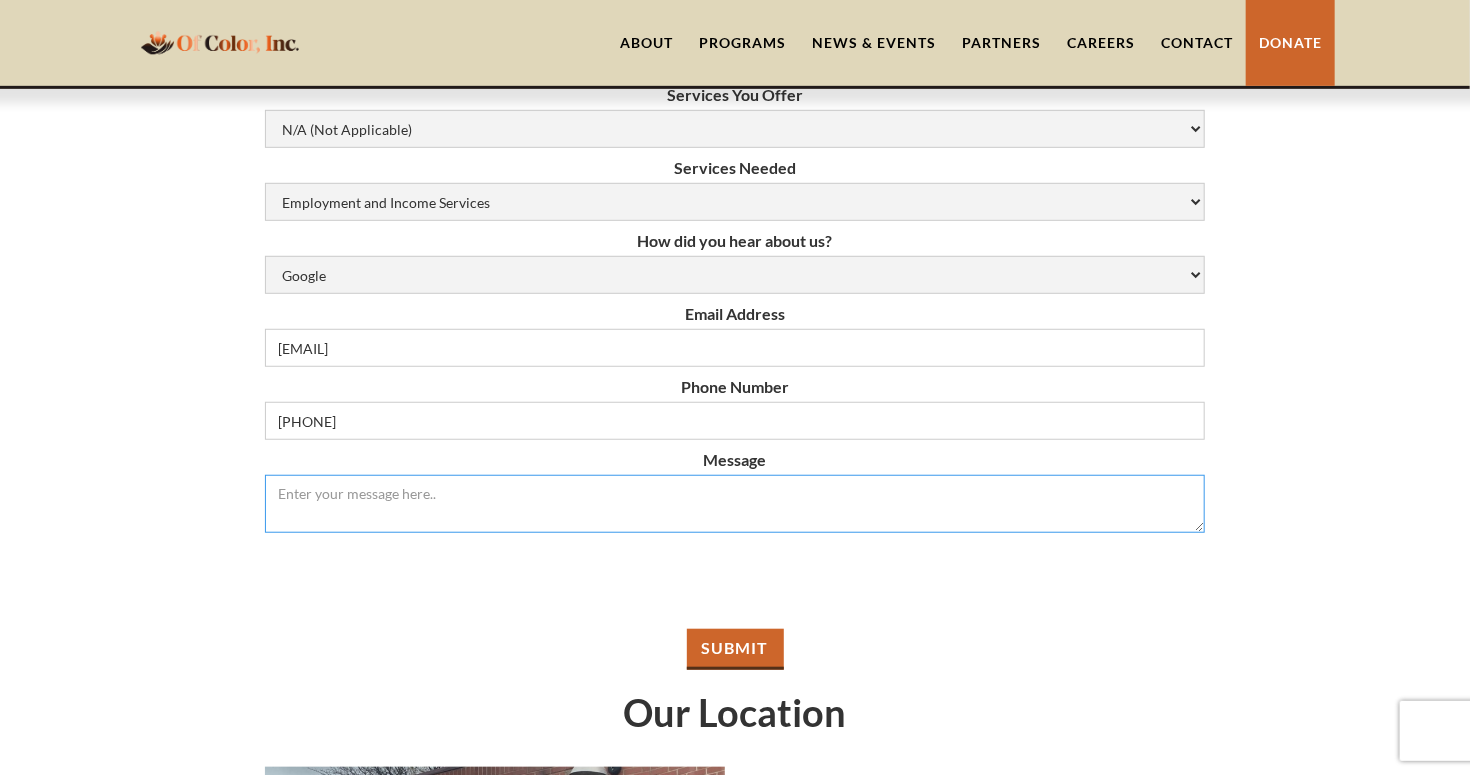 click on "Message" at bounding box center (735, 504) 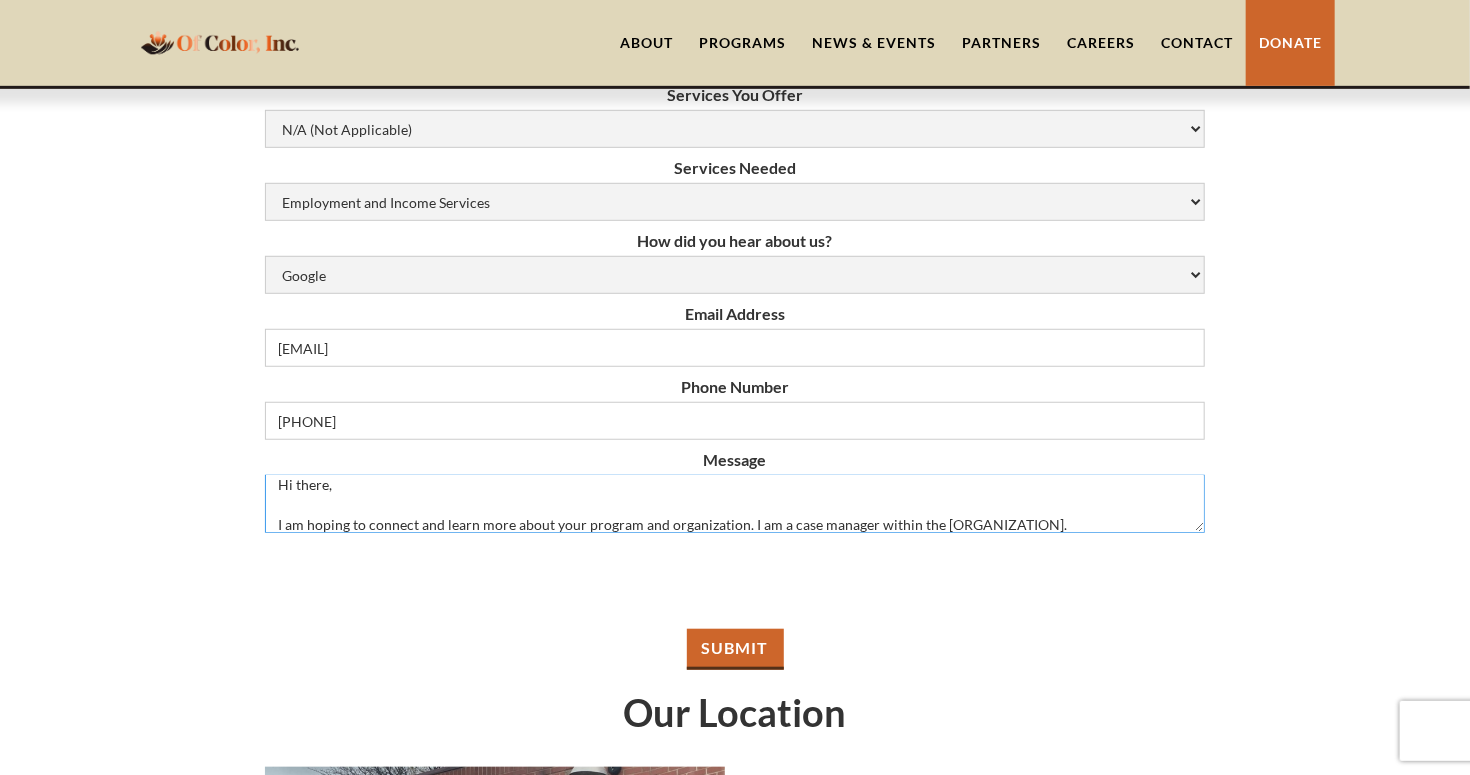 scroll, scrollTop: 20, scrollLeft: 0, axis: vertical 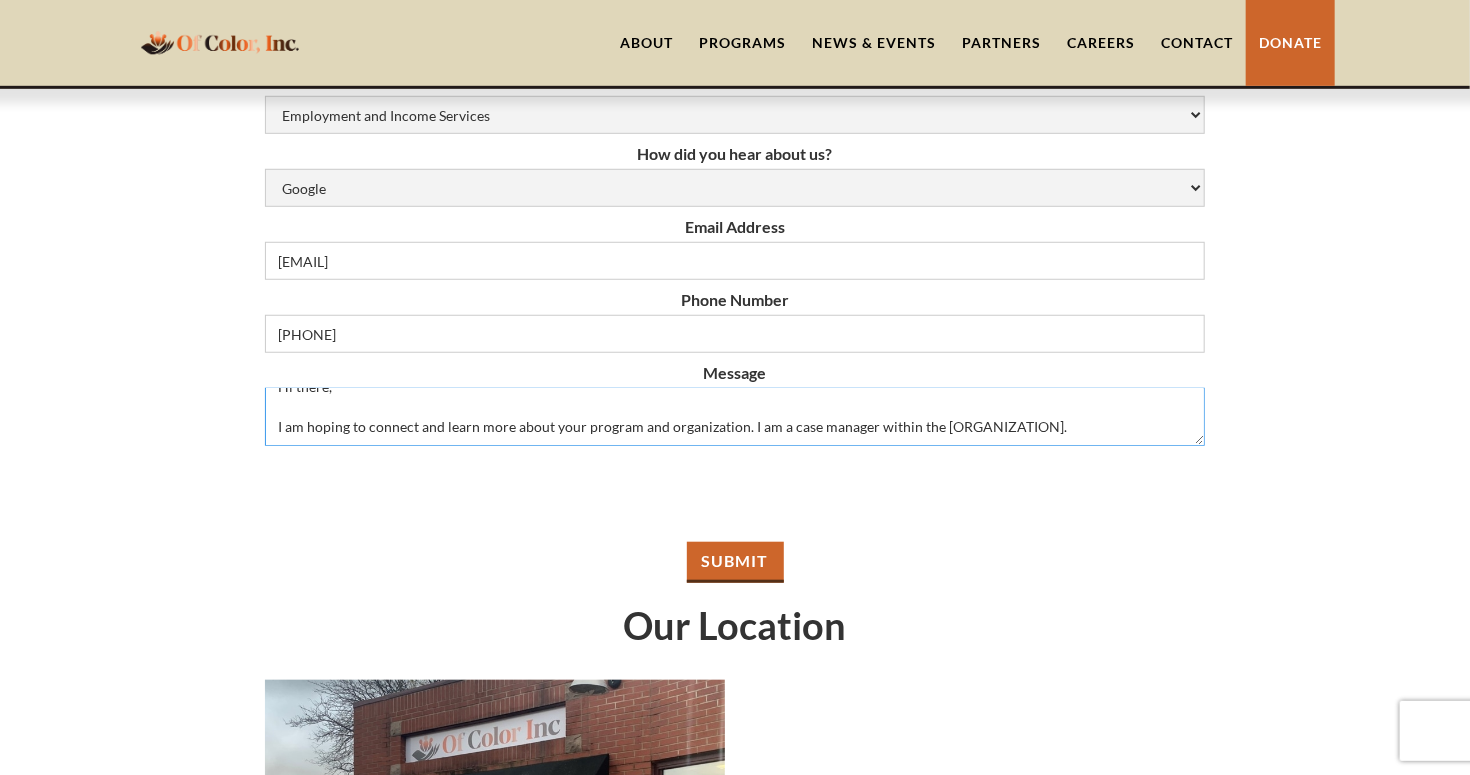 click on "Hi there,
I am hoping to connect and learn more about your program and organization. I am a case manager within the Cook County Court system." at bounding box center (735, 417) 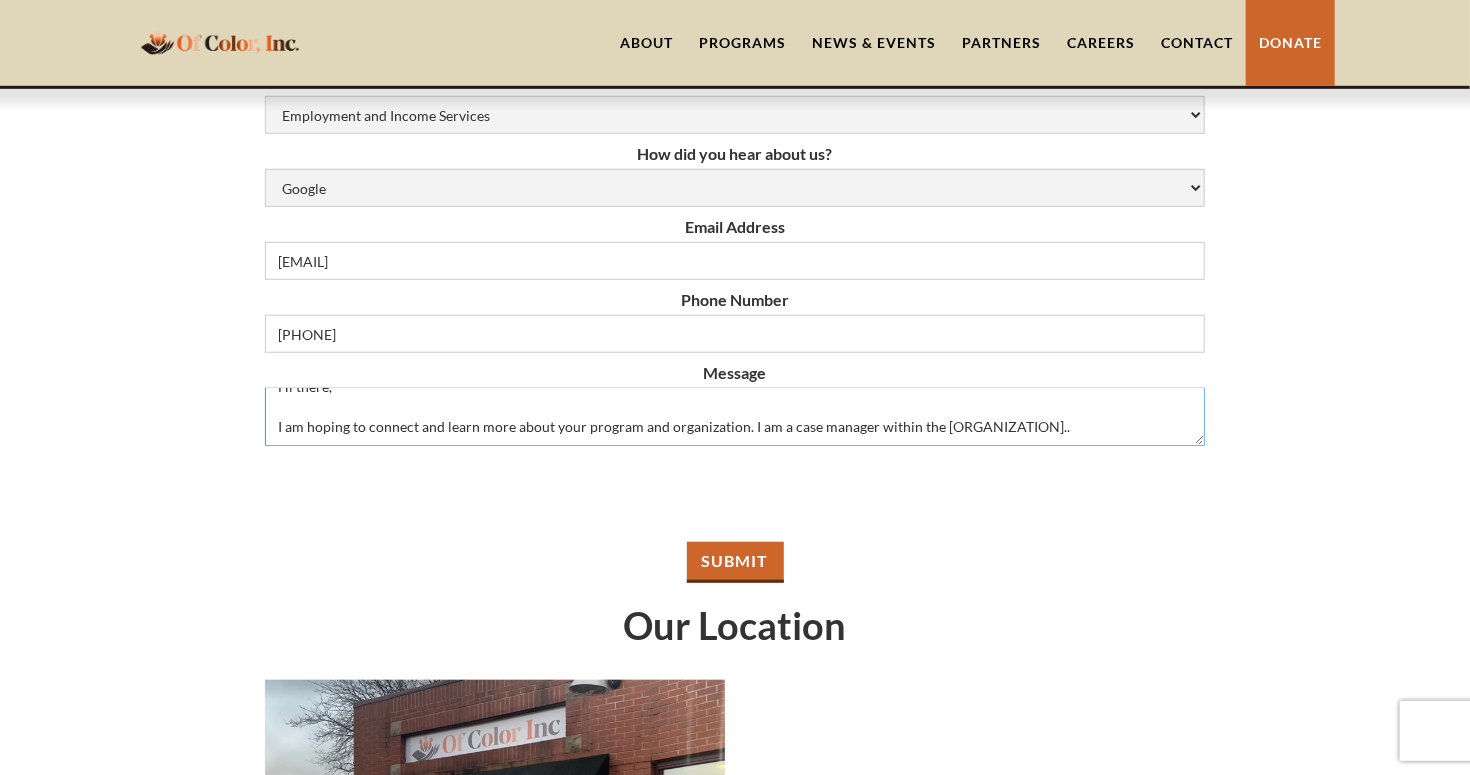 scroll, scrollTop: 29, scrollLeft: 0, axis: vertical 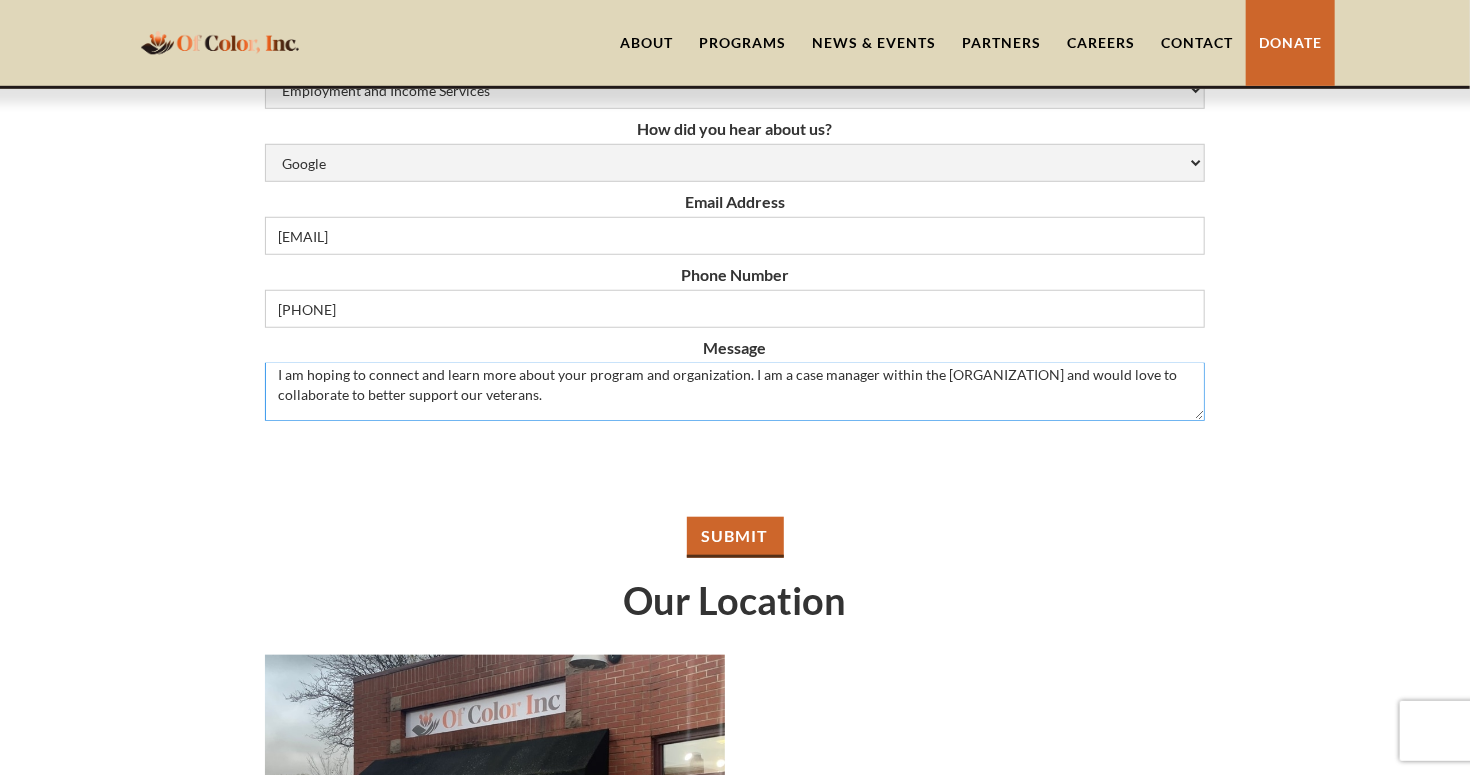 click on "Hi there,
I am hoping to connect and learn more about your program and organization. I am a case manager within the Cook County Veterans Treatment Court and would love to collaborate to better support our veterans.
Thank you!" at bounding box center (735, 392) 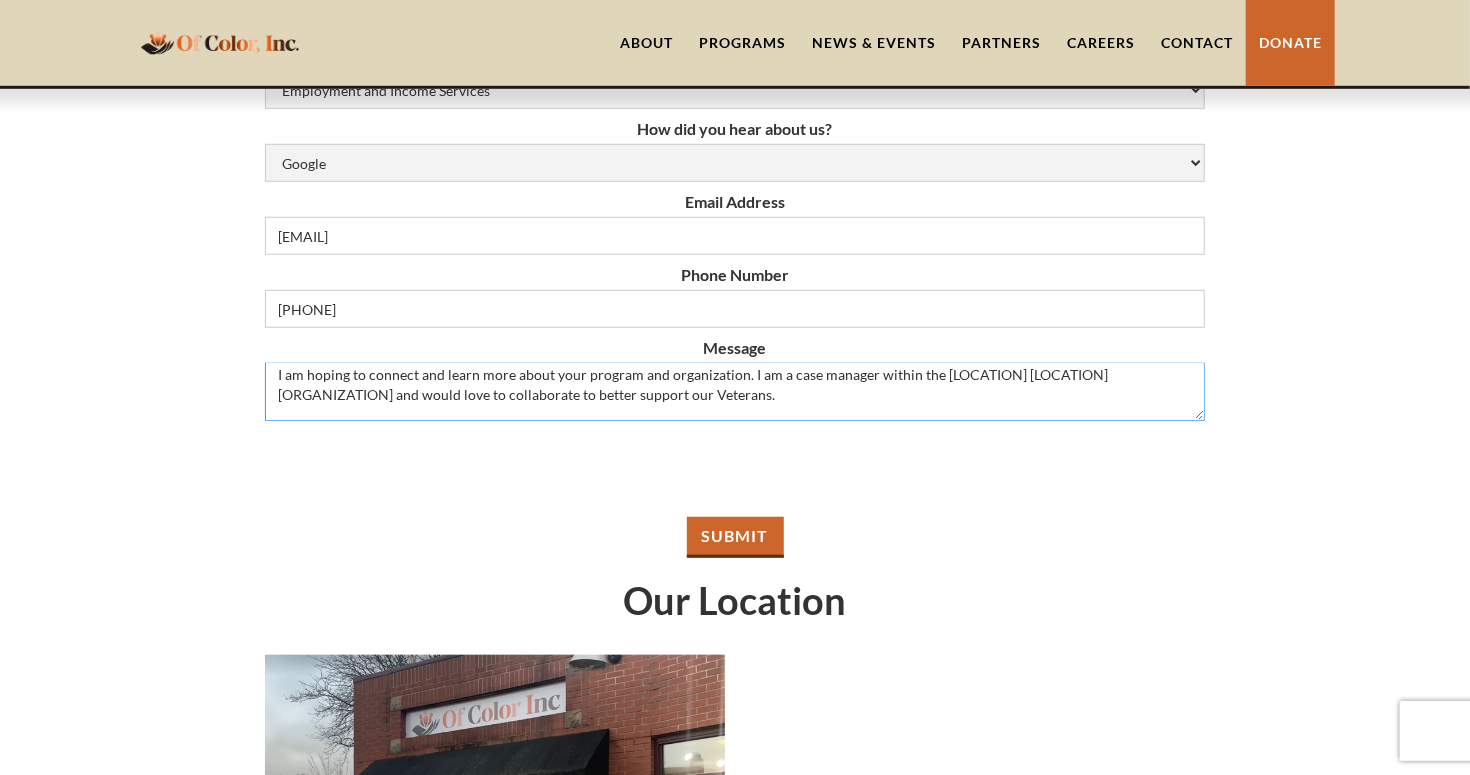 type on "Hi there,
I am hoping to connect and learn more about your program and organization. I am a case manager within the Cook County Veterans Treatment Court and would love to collaborate to better support our Veterans.
Thank you!" 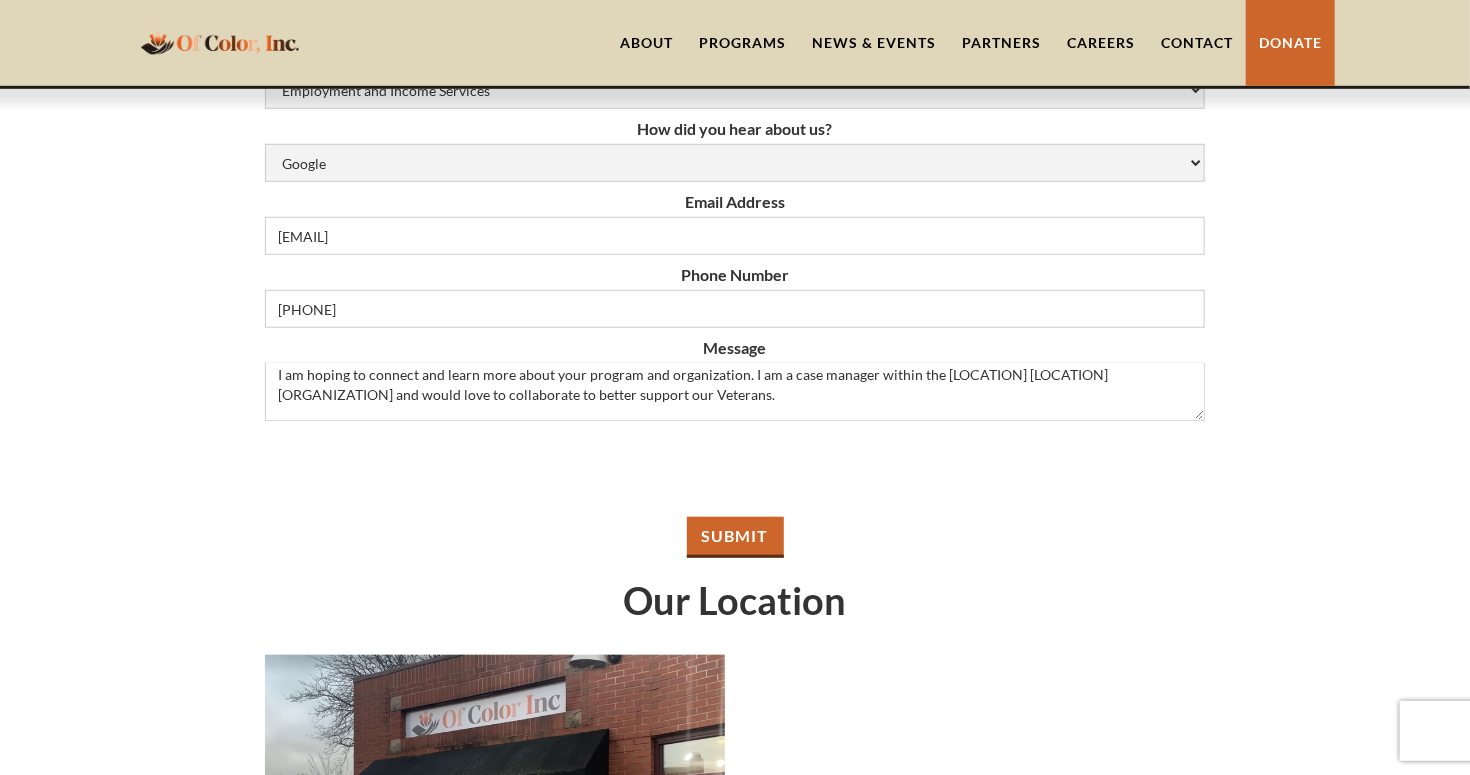 click on "Submit" at bounding box center [735, 537] 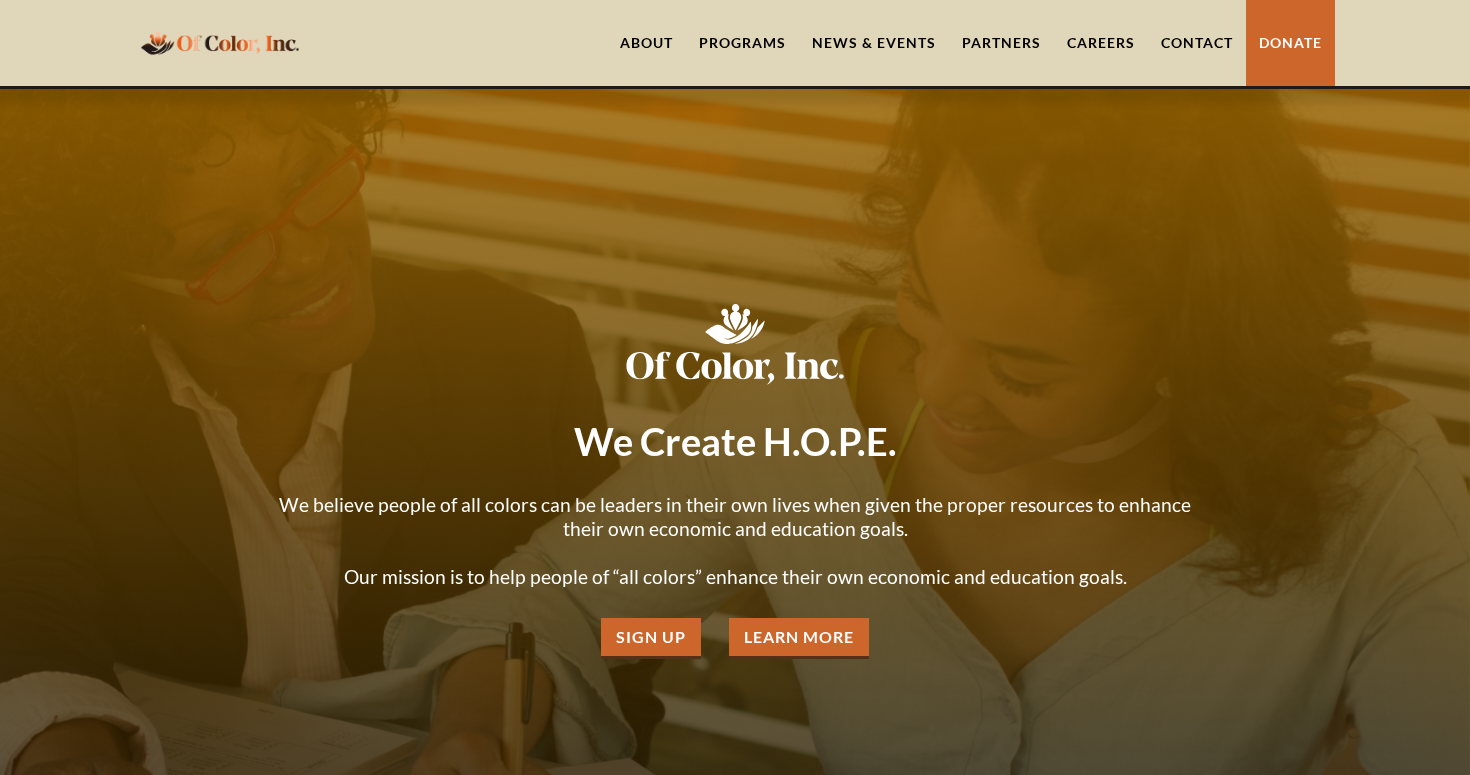 scroll, scrollTop: 0, scrollLeft: 0, axis: both 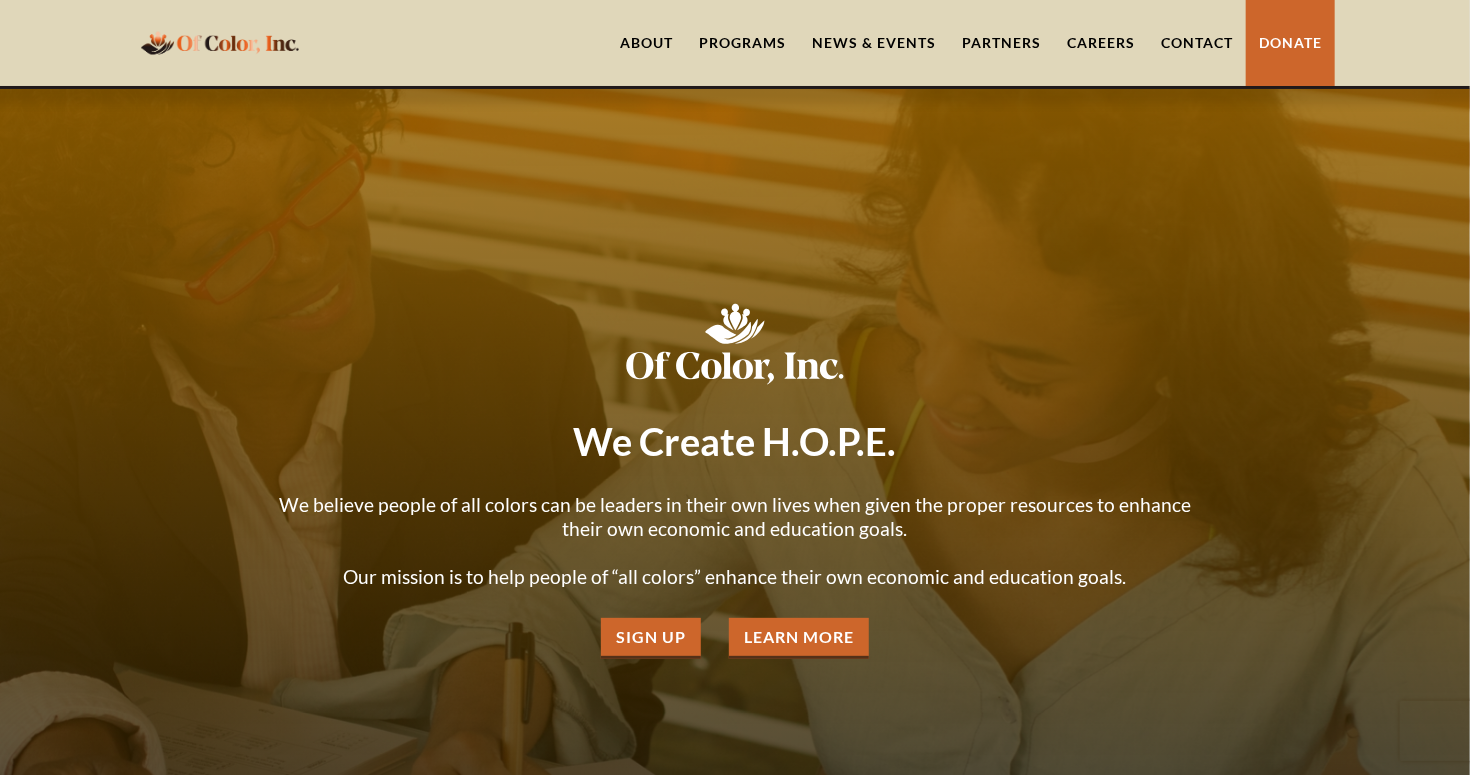 click on "Contact" at bounding box center (1197, 43) 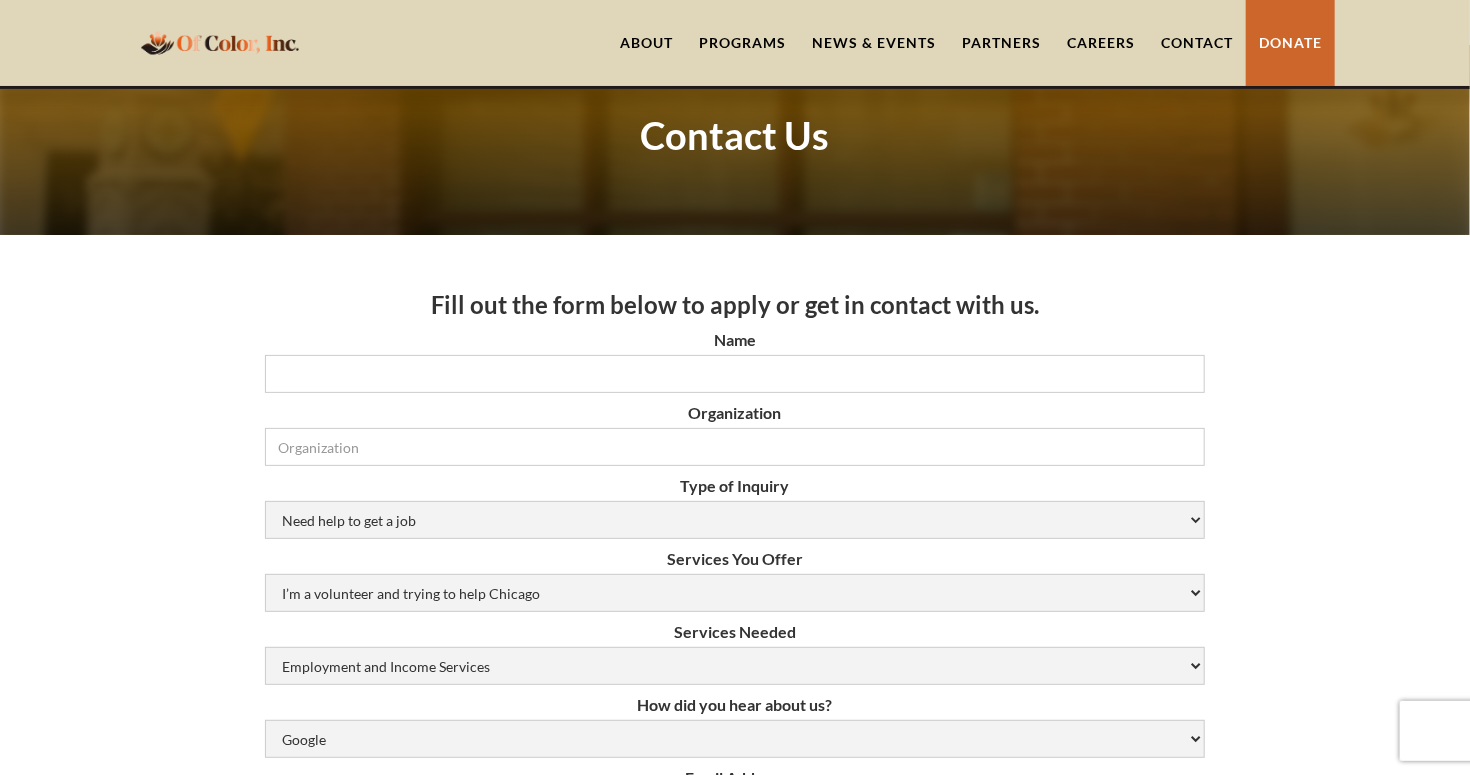scroll, scrollTop: 0, scrollLeft: 0, axis: both 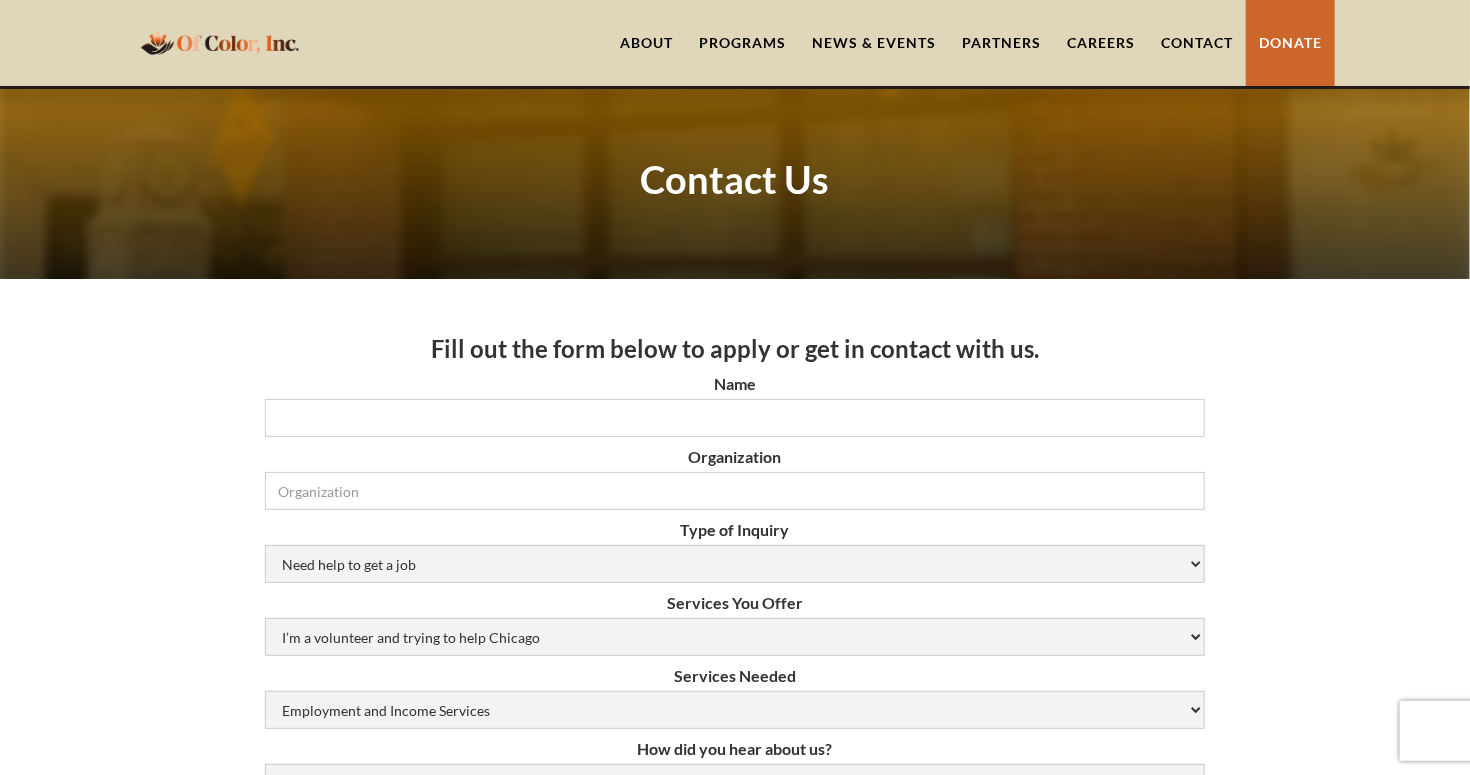 click on "Programs" at bounding box center [742, 43] 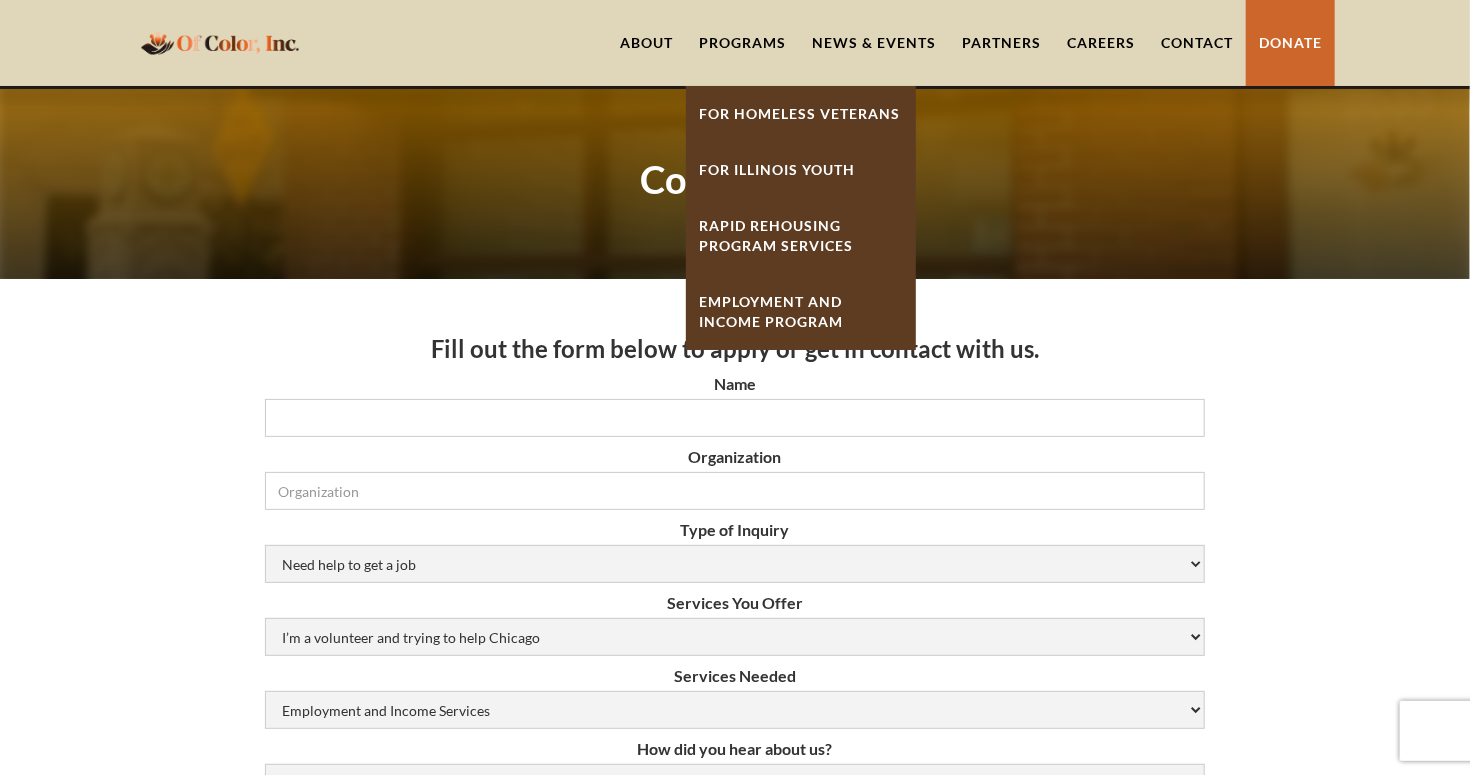 click on "About" at bounding box center (646, 43) 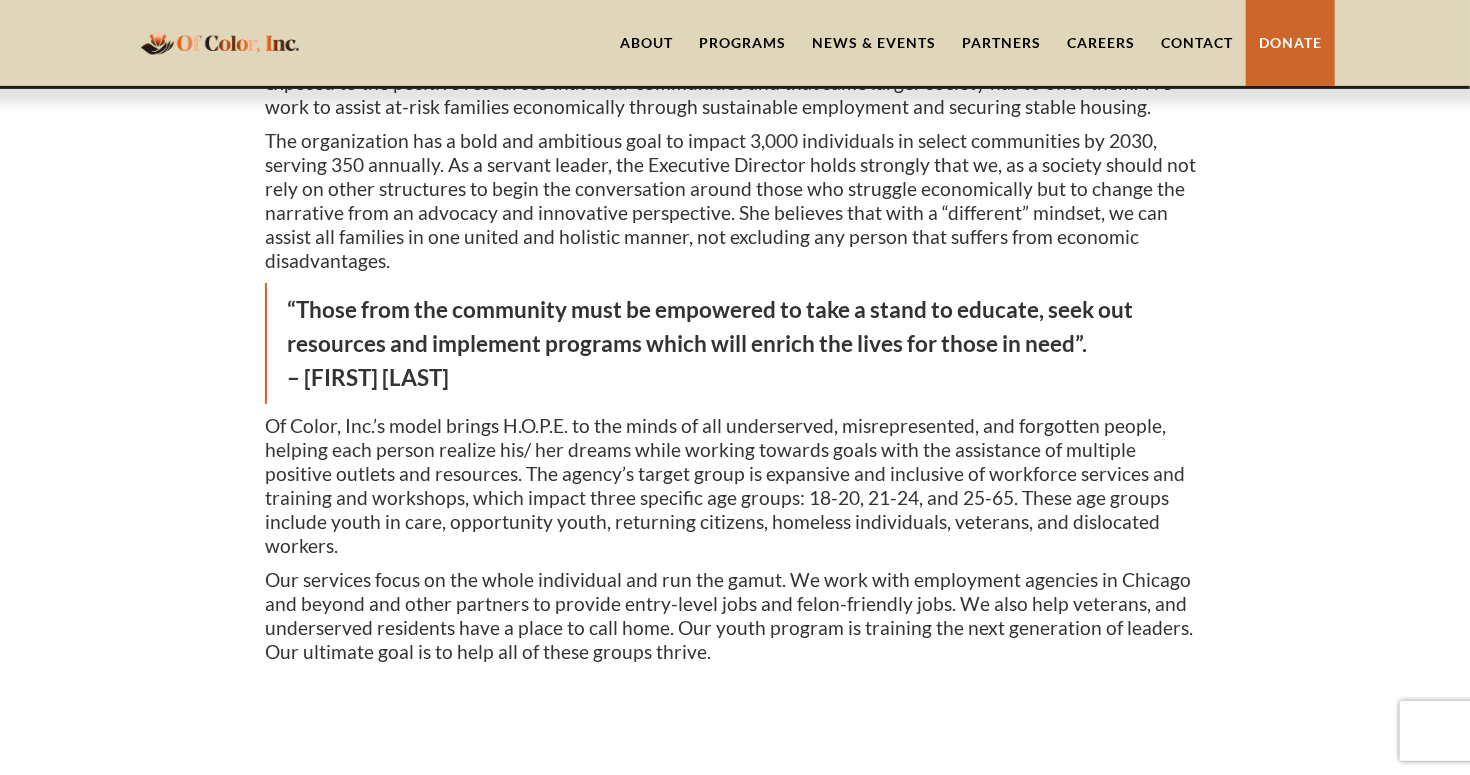 scroll, scrollTop: 0, scrollLeft: 0, axis: both 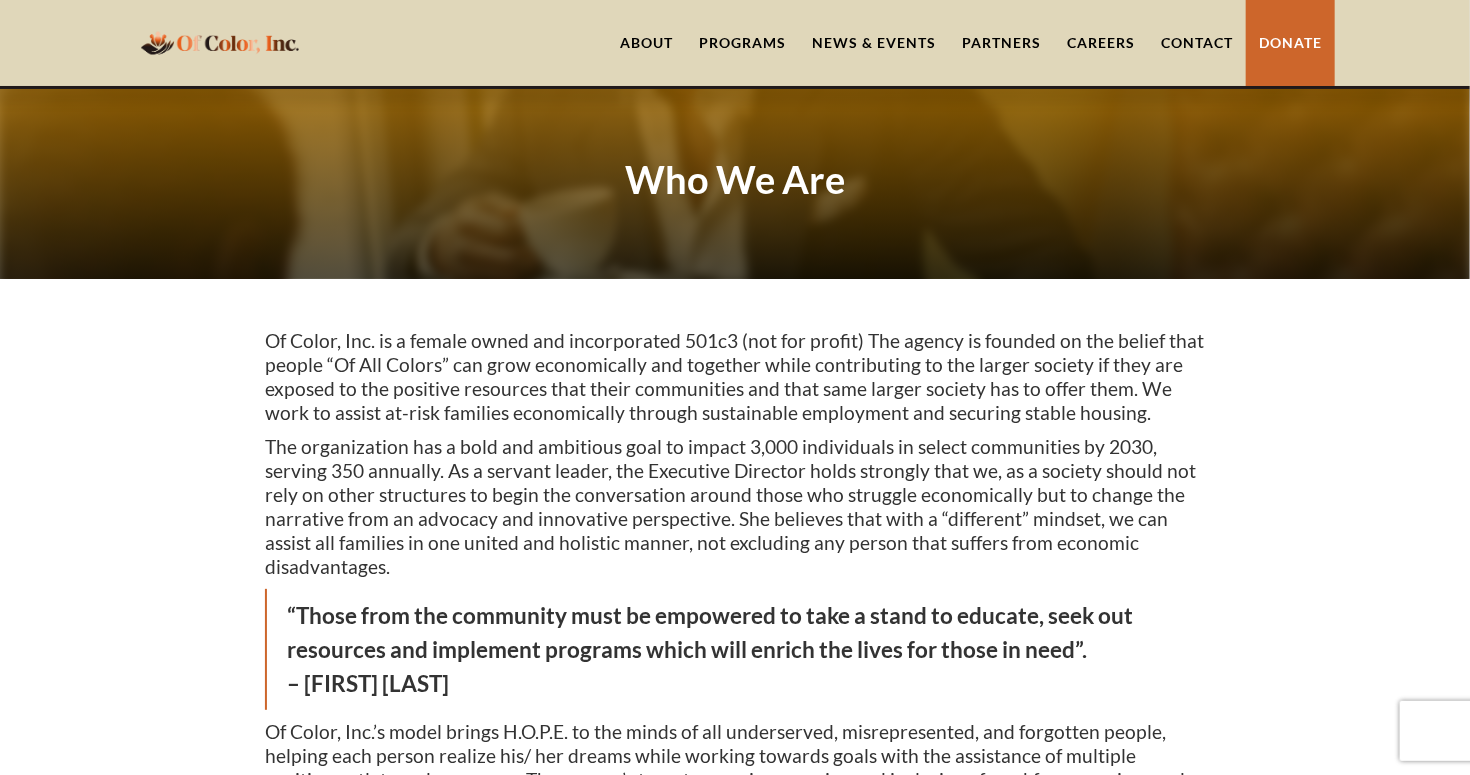 click on "Contact" at bounding box center [1197, 43] 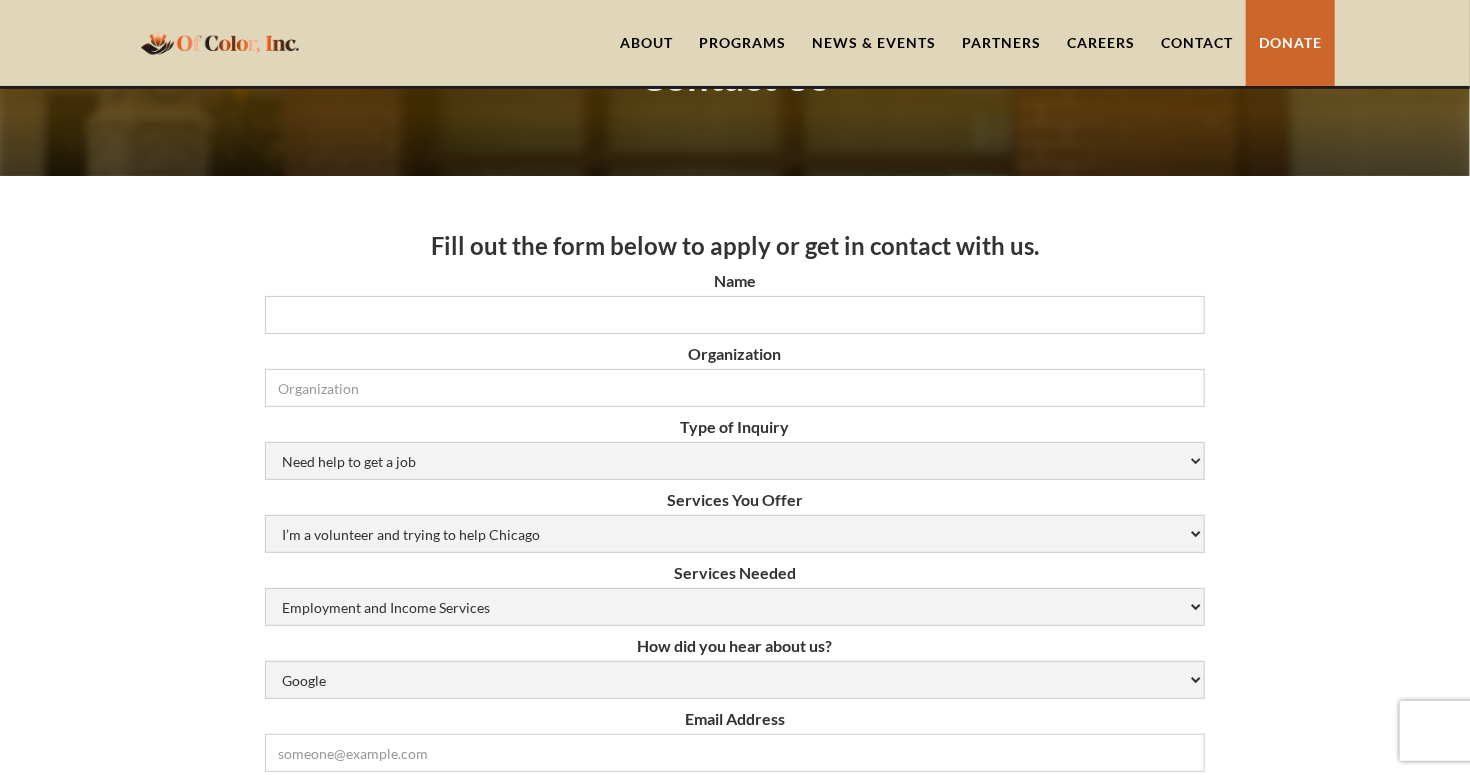 scroll, scrollTop: 0, scrollLeft: 0, axis: both 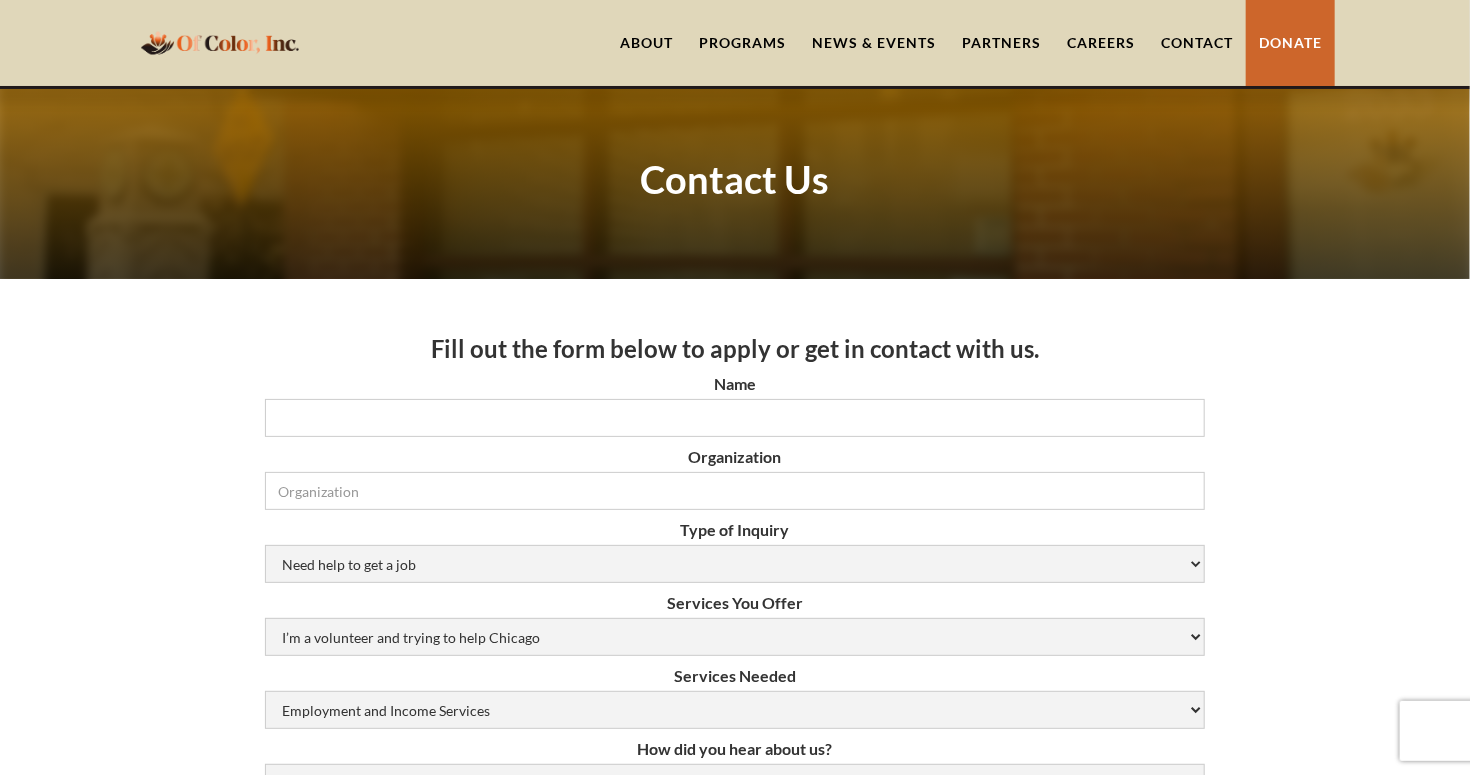 click at bounding box center [220, 42] 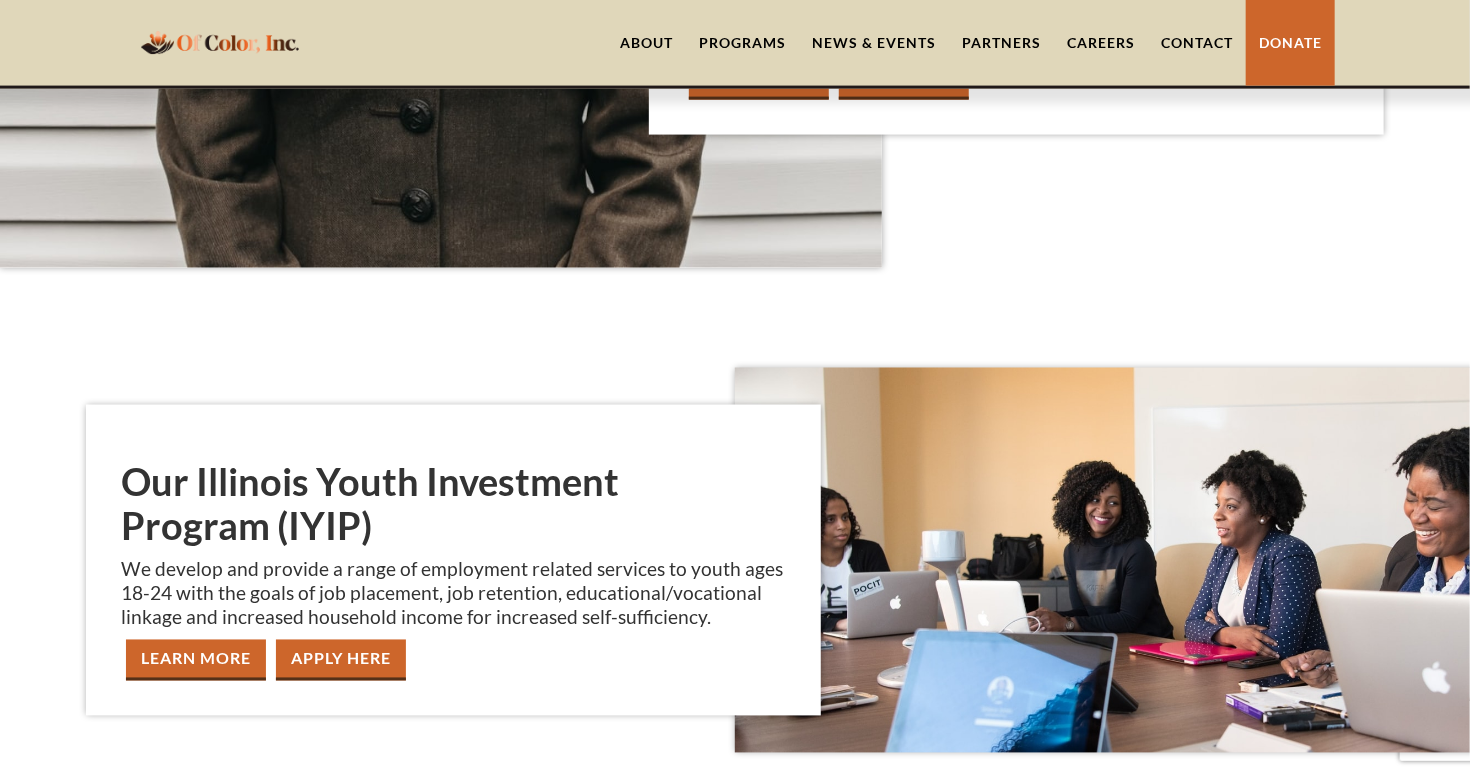 scroll, scrollTop: 1434, scrollLeft: 0, axis: vertical 